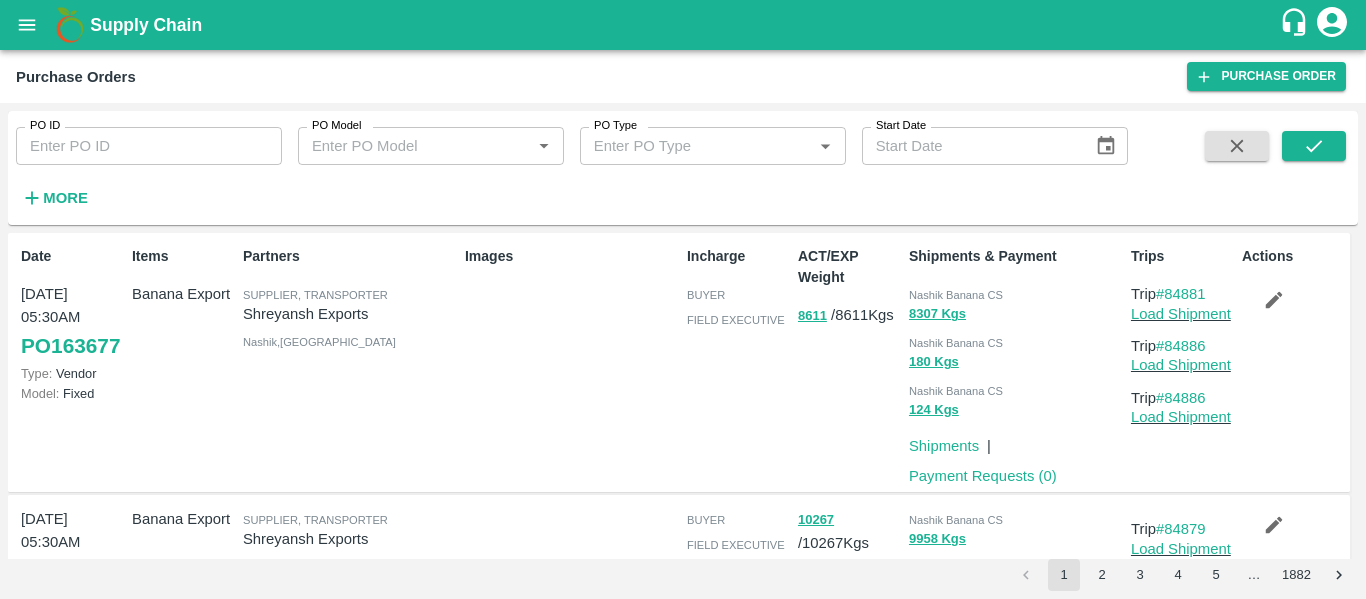scroll, scrollTop: 0, scrollLeft: 0, axis: both 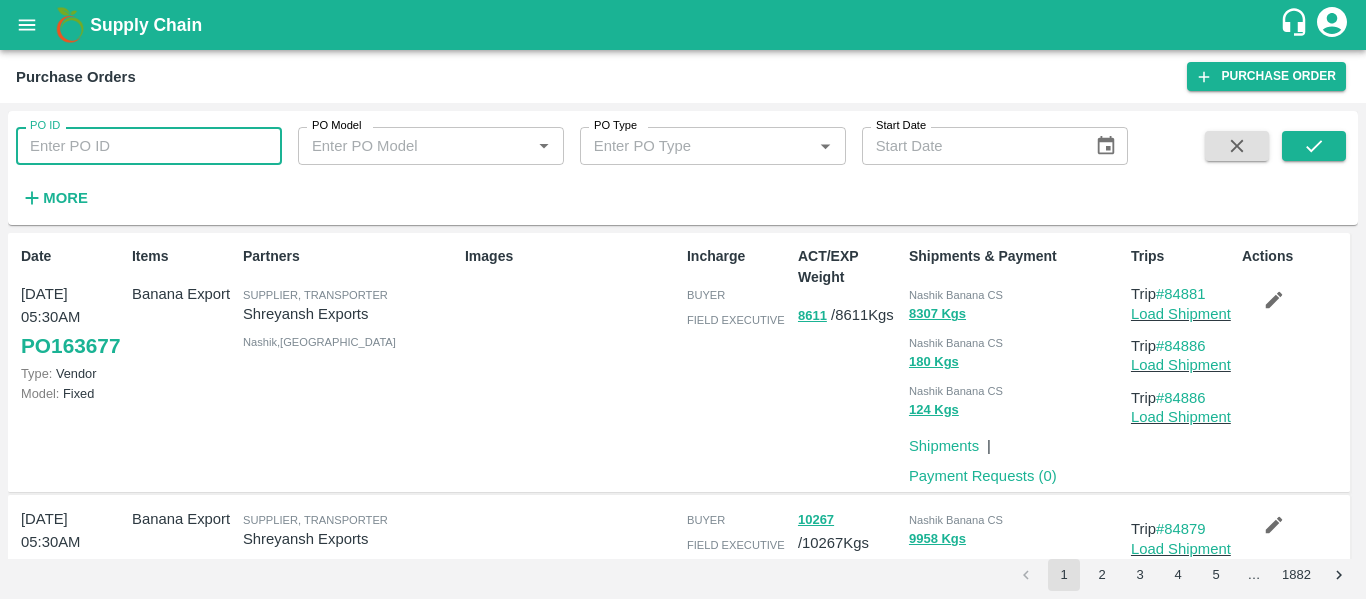 click on "PO ID" at bounding box center (149, 146) 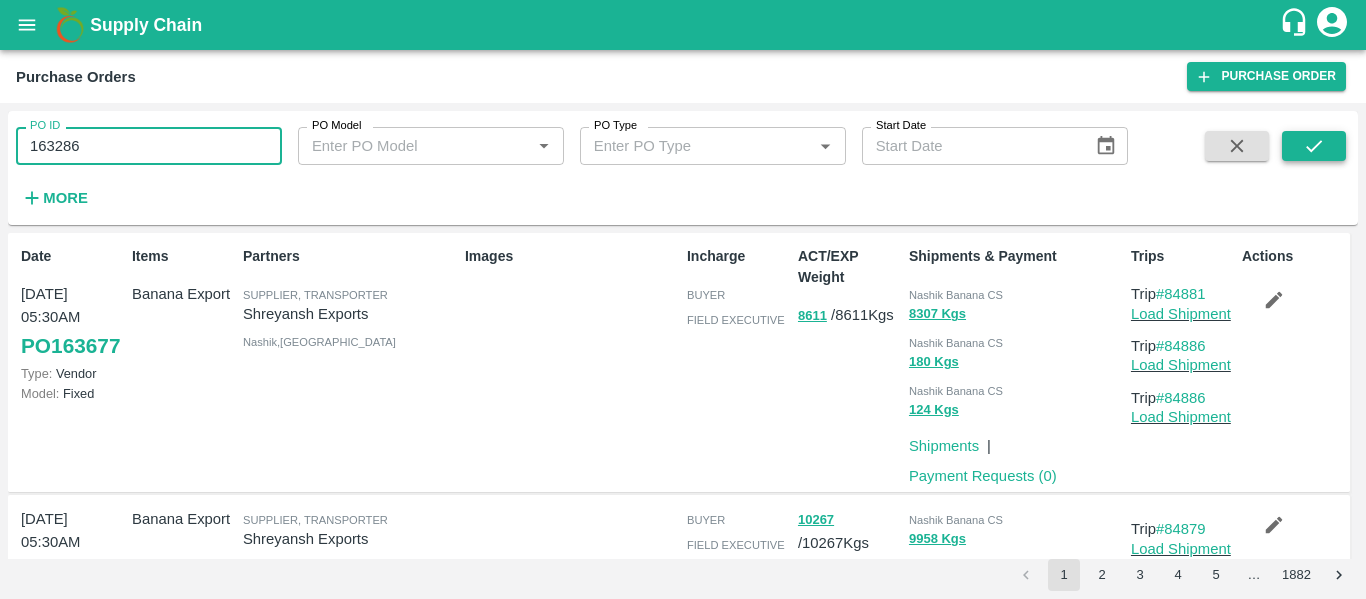 type on "163286" 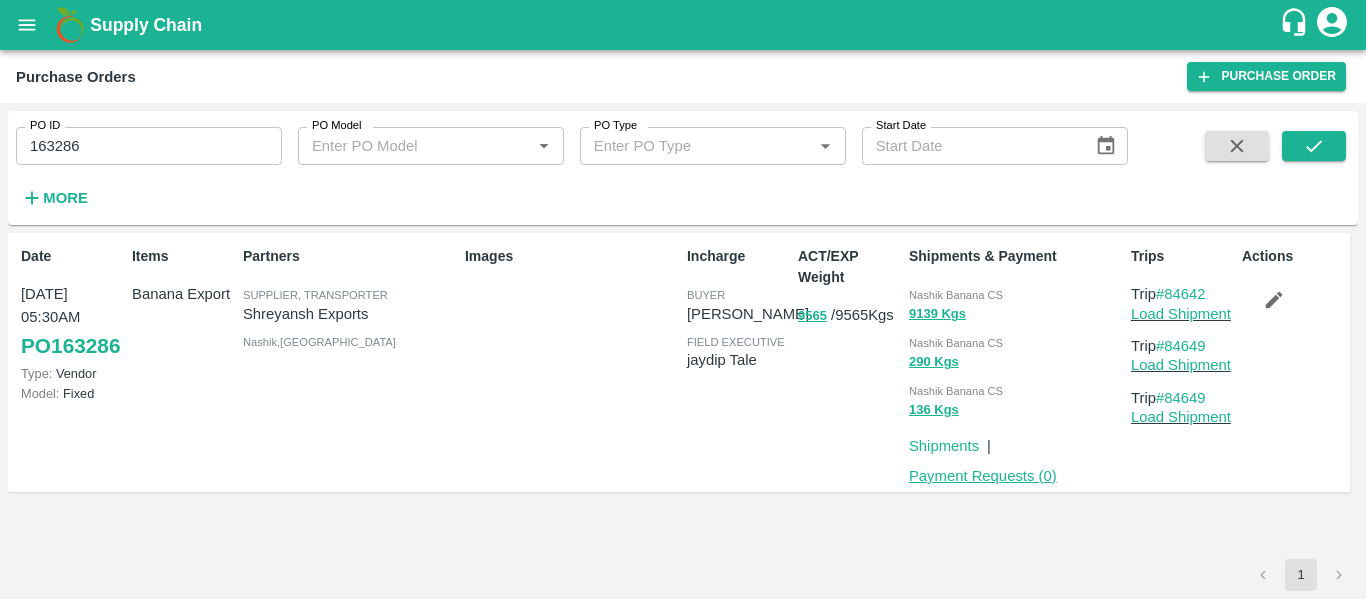 click on "Payment Requests ( 0 )" at bounding box center [983, 476] 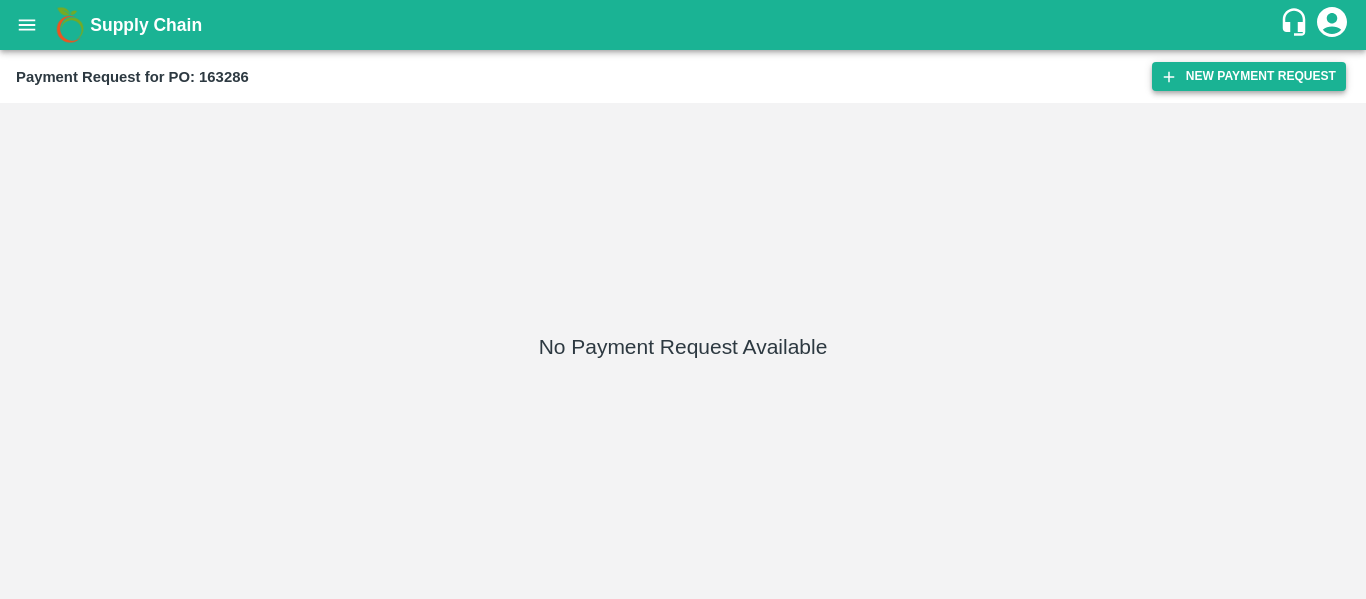 scroll, scrollTop: 0, scrollLeft: 0, axis: both 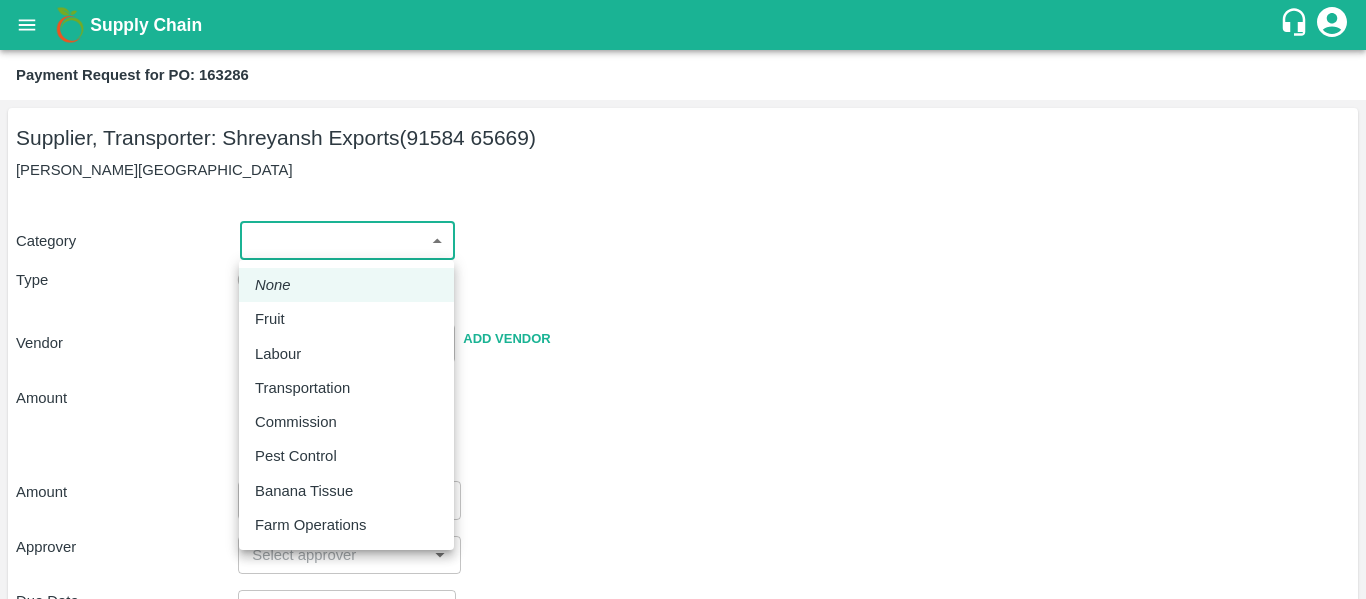 click on "Supply Chain Payment Request for PO: 163286 Supplier, Transporter:    Shreyansh Exports  (91584 65669) Nashik, Nashik Category ​ ​ Type Advance Bill Vendor ​ Add Vendor Amount Total value Per Kg ​ Amount ​ Approver ​ Due Date ​  Priority  Low  High Comment x ​ Attach bill Cancel Save Tembhurni PH Nashik CC Shahada Banana Export PH Savda Banana Export PH Nashik Banana CS Nikhil Subhash Mangvade Logout None Fruit Labour Transportation Commission Pest Control Banana Tissue Farm Operations" at bounding box center [683, 299] 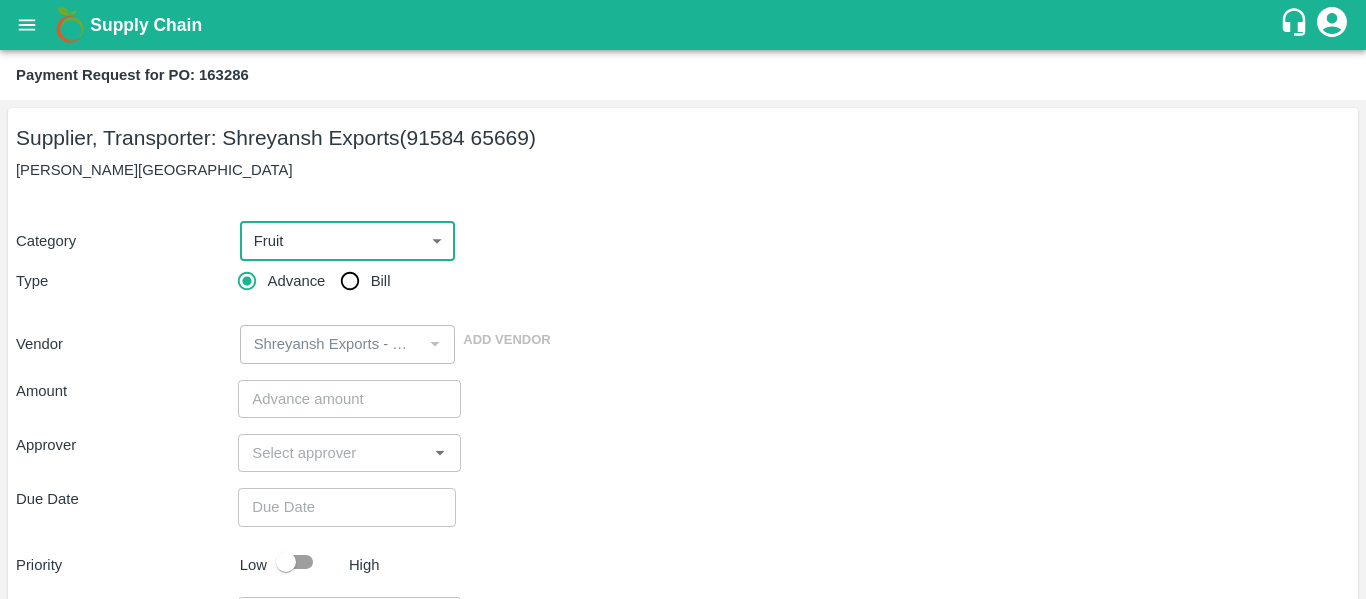 click on "Bill" at bounding box center [350, 281] 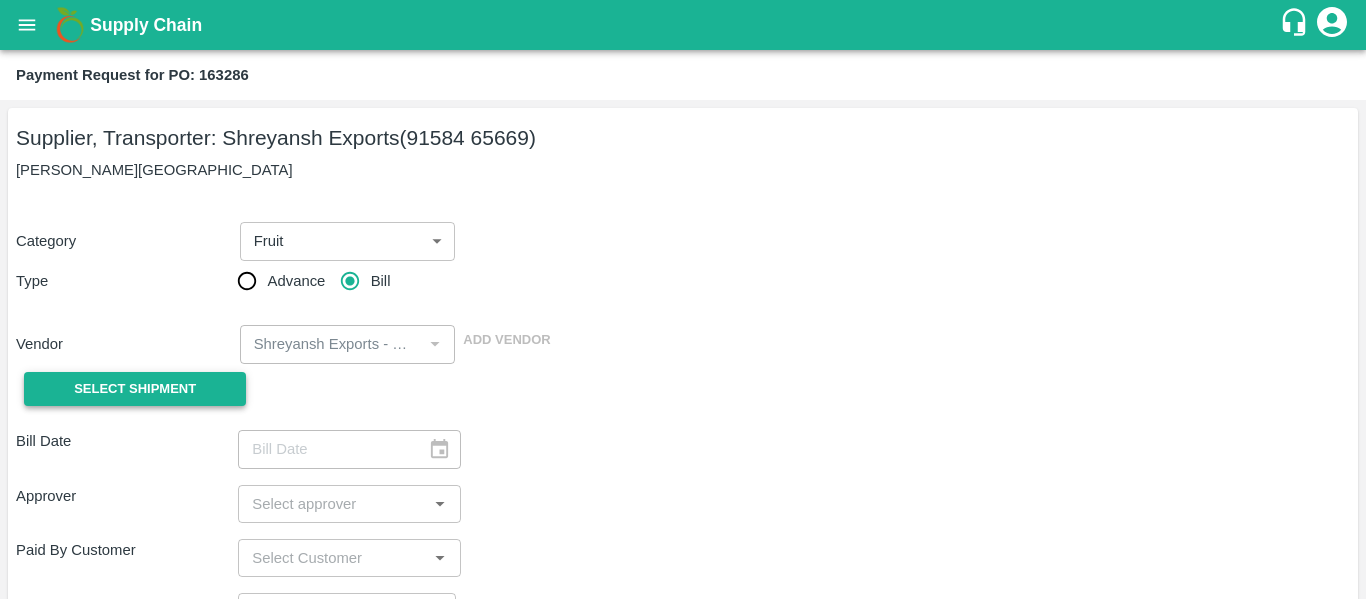 click on "Select Shipment" at bounding box center [135, 389] 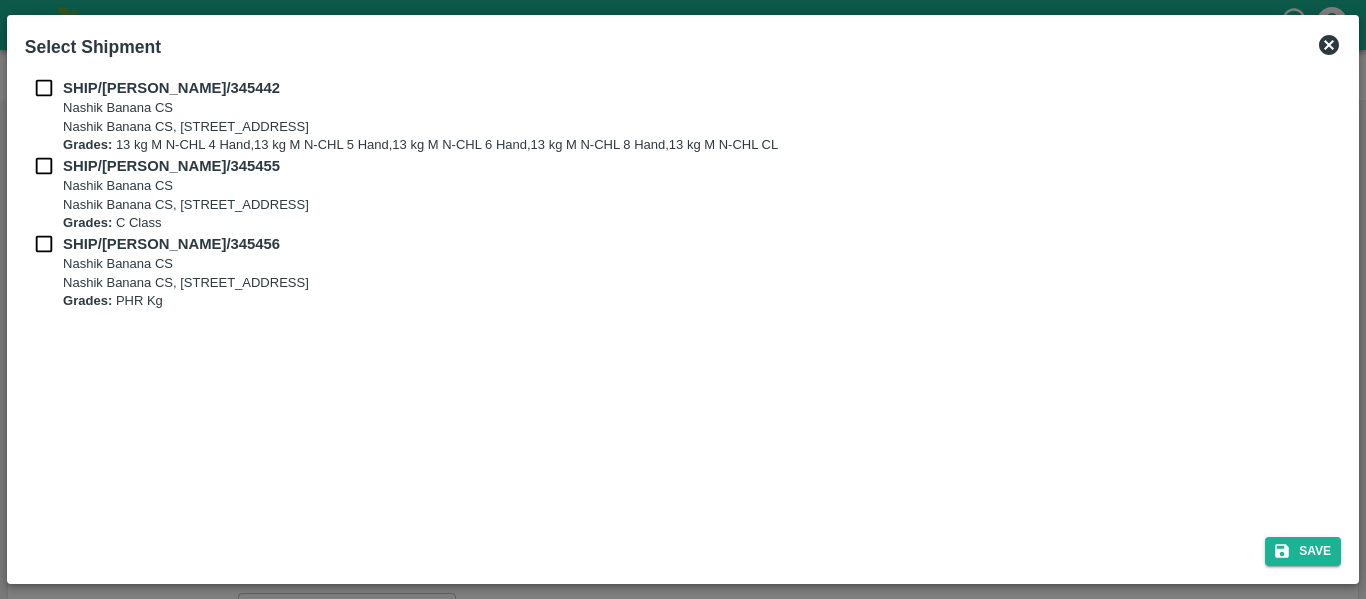 click on "Nashik Banana CS" at bounding box center (420, 108) 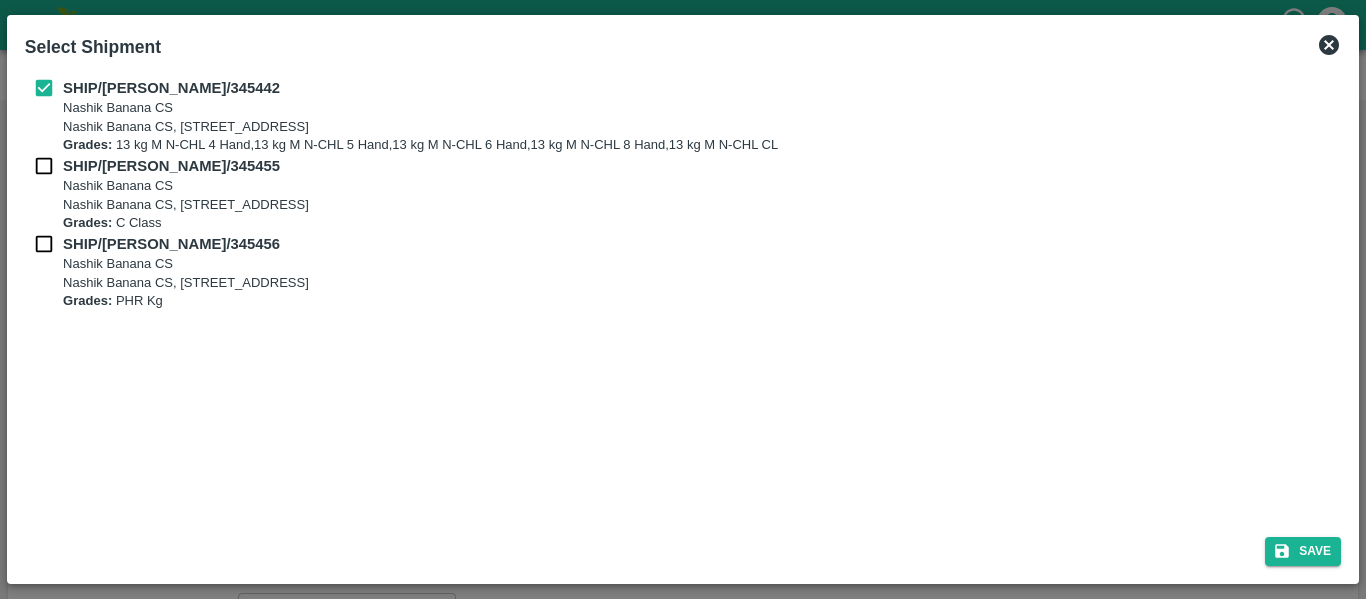 click at bounding box center (44, 166) 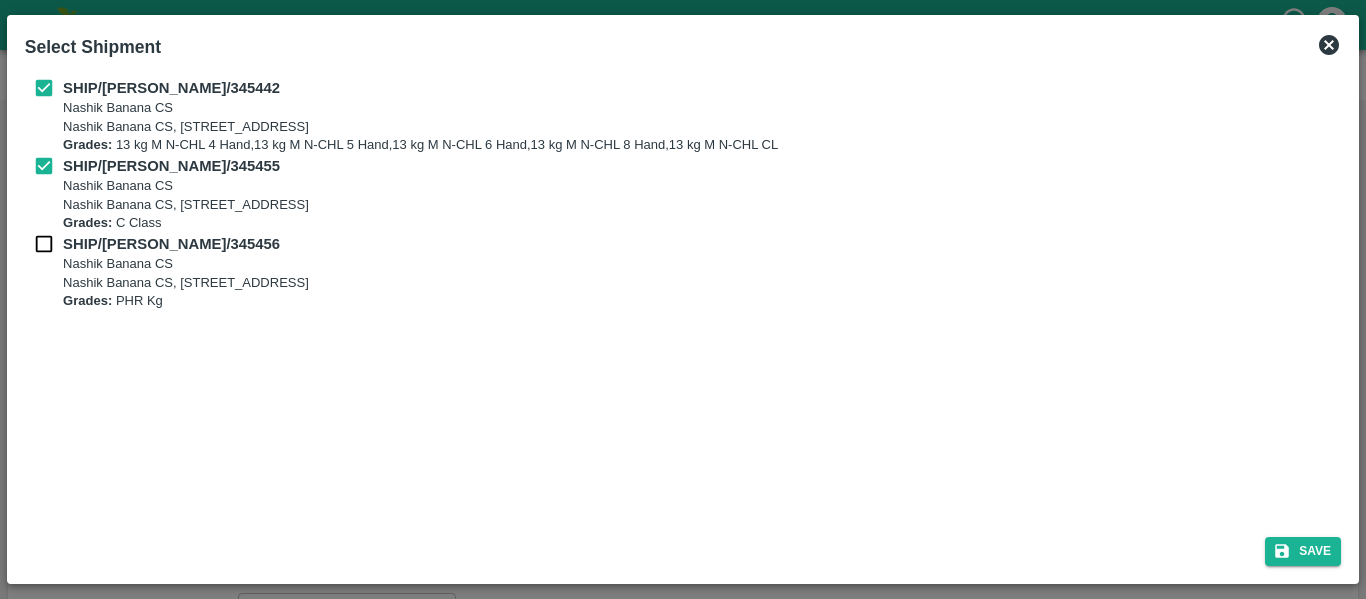 click at bounding box center (44, 244) 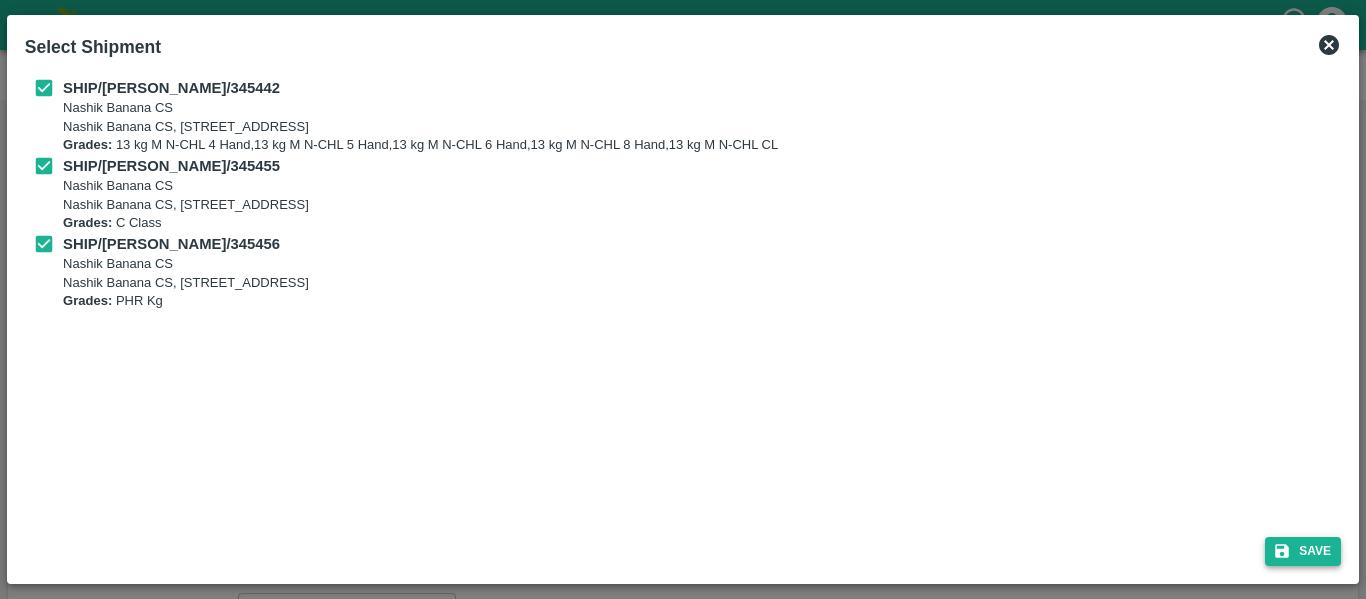 click on "Save" at bounding box center [1303, 551] 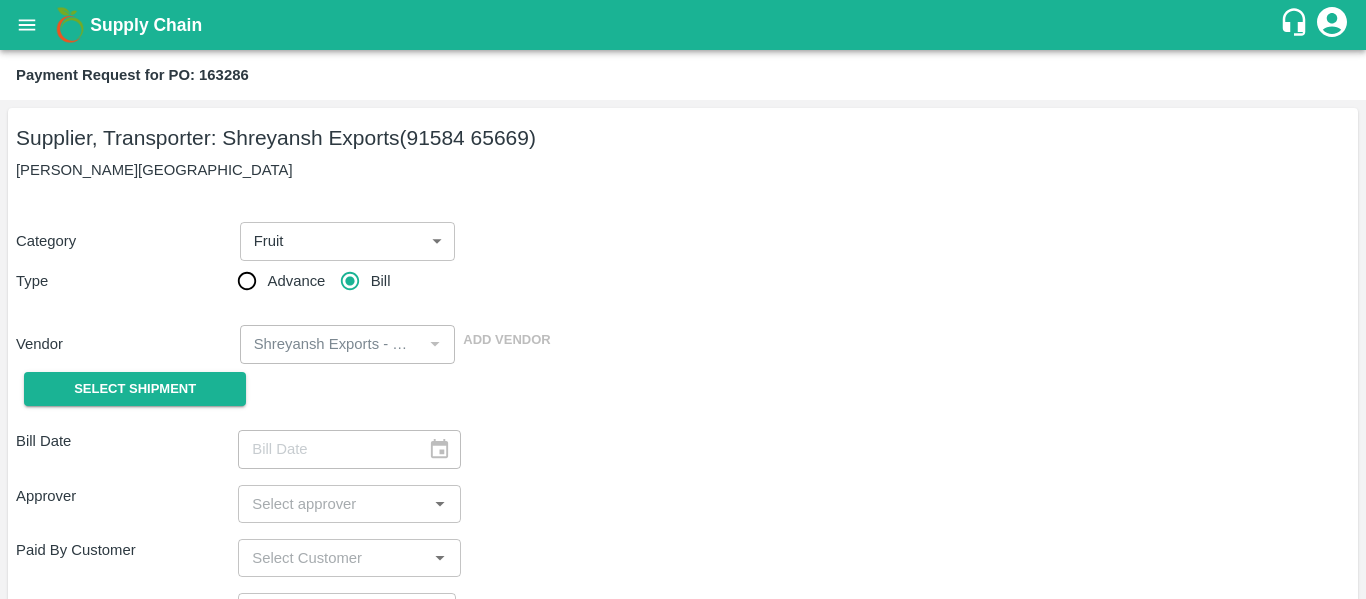 type on "13/07/2025" 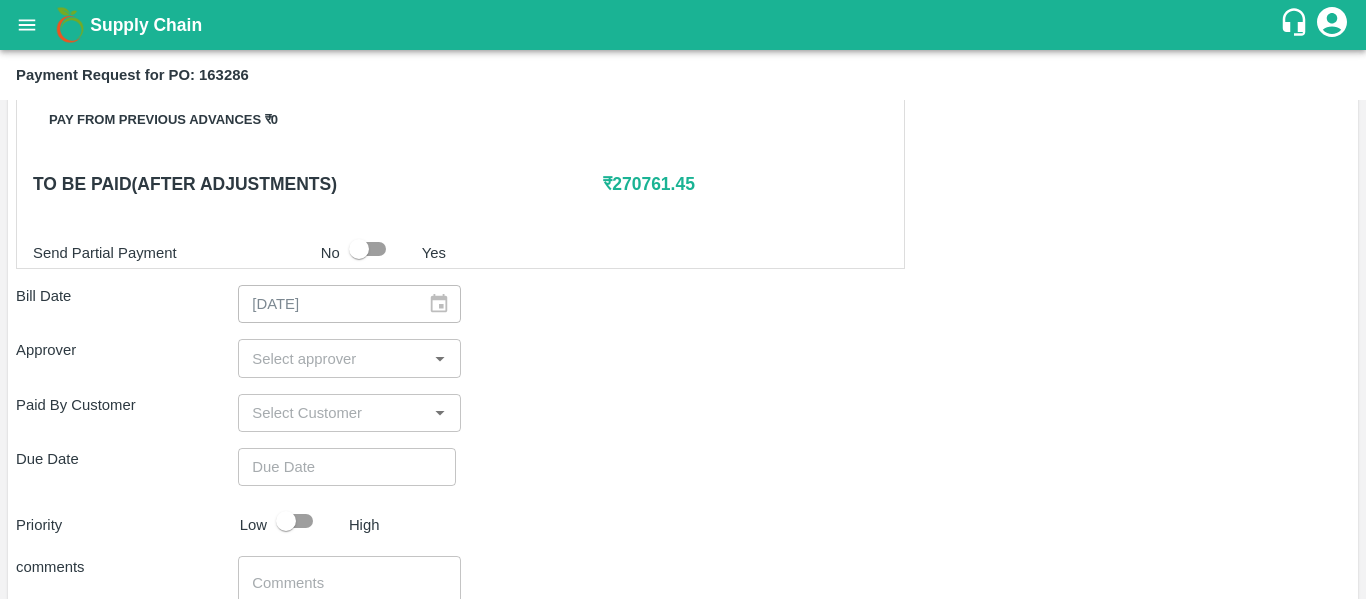 scroll, scrollTop: 959, scrollLeft: 0, axis: vertical 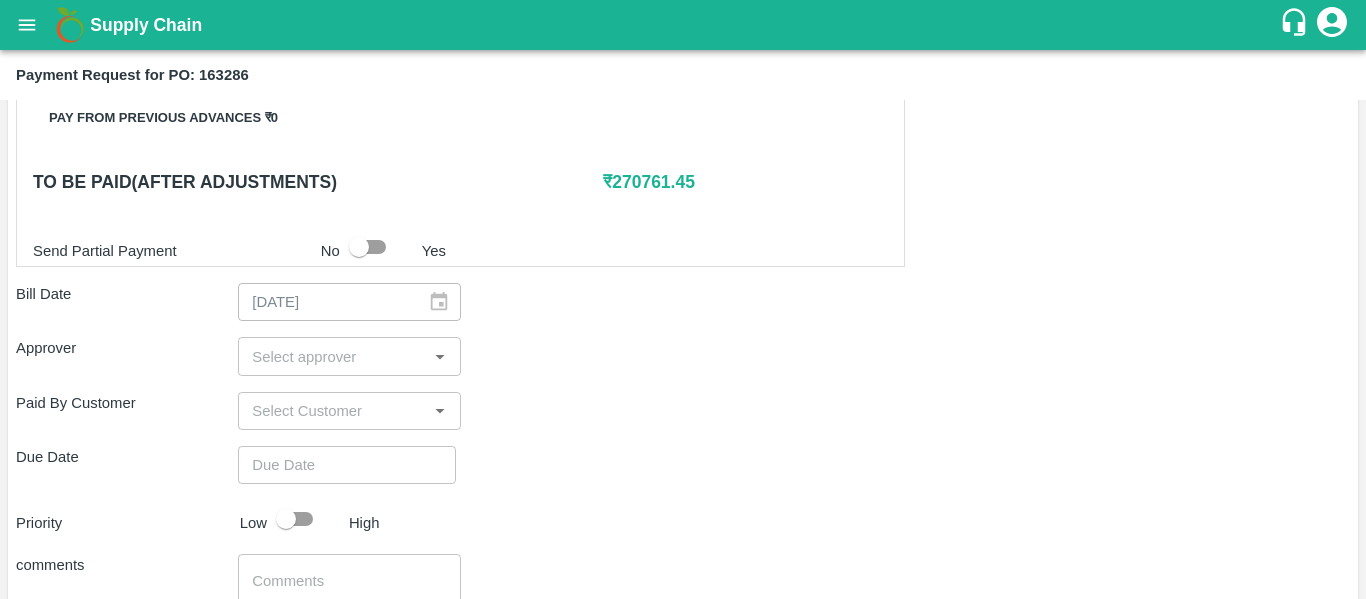 click at bounding box center [332, 356] 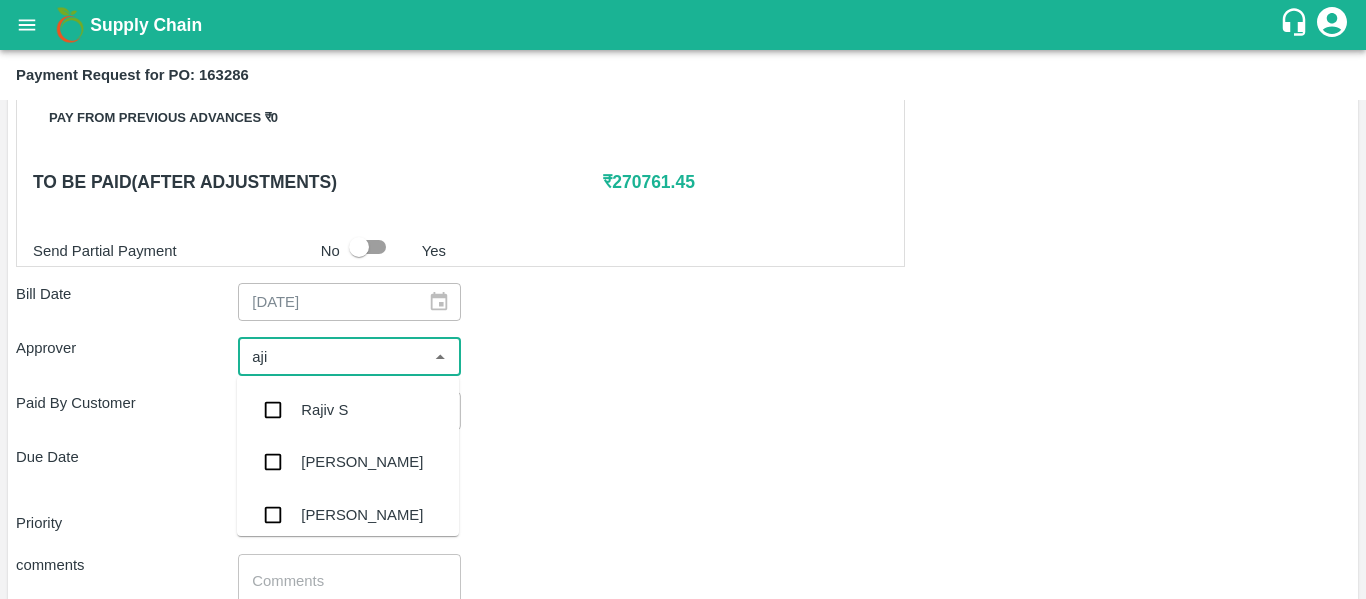 type on "ajit" 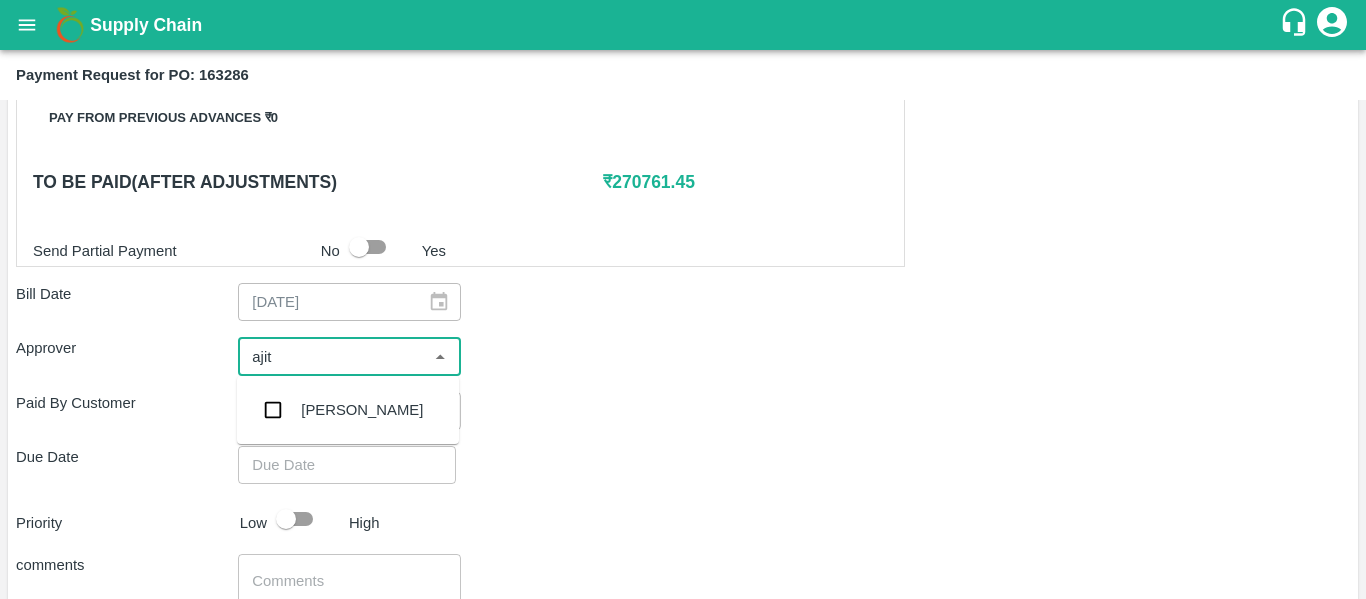 click on "[PERSON_NAME]" at bounding box center (348, 410) 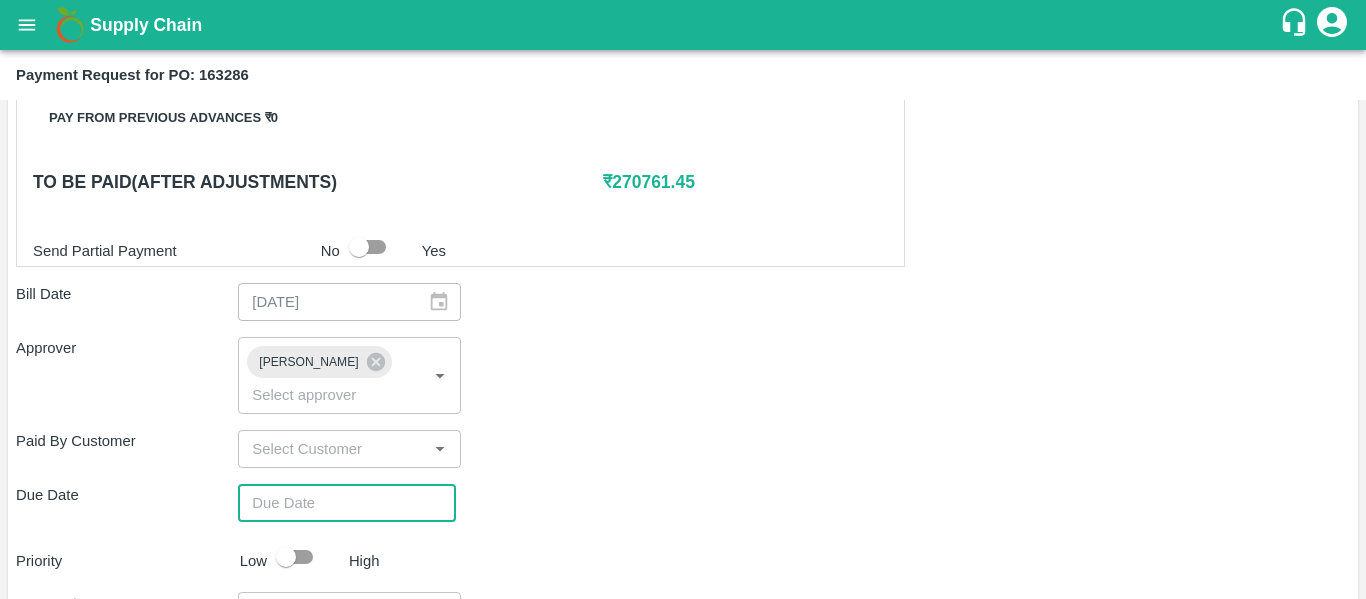 type on "DD/MM/YYYY hh:mm aa" 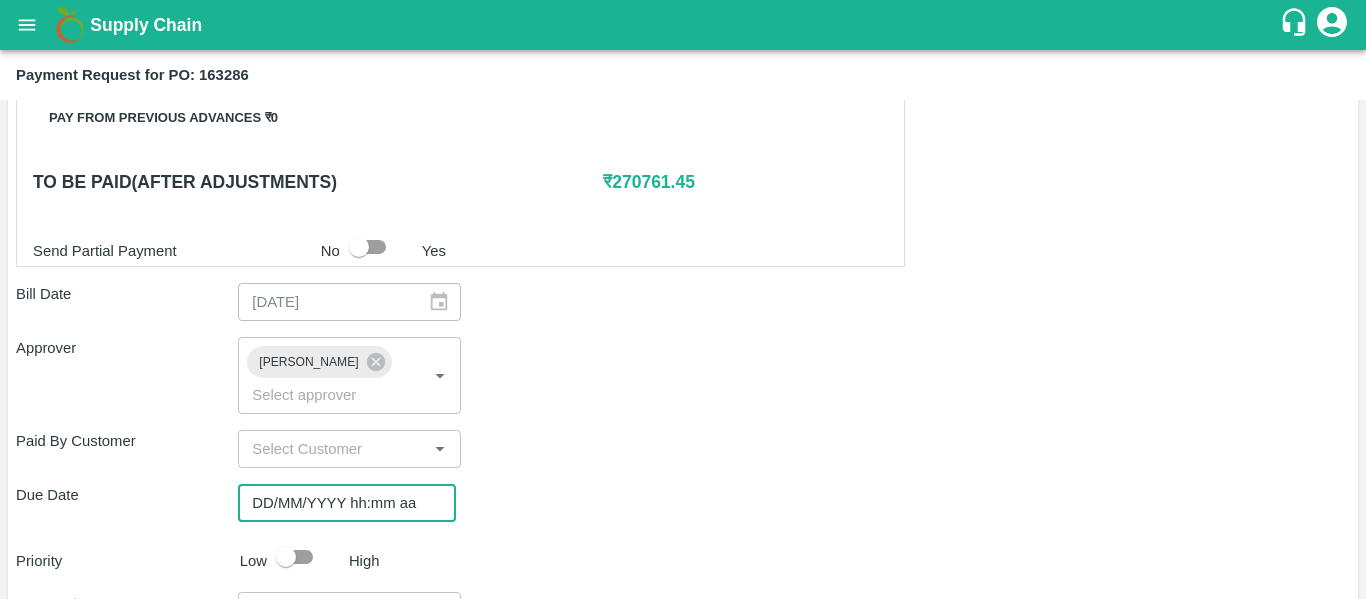 click on "DD/MM/YYYY hh:mm aa" at bounding box center [340, 503] 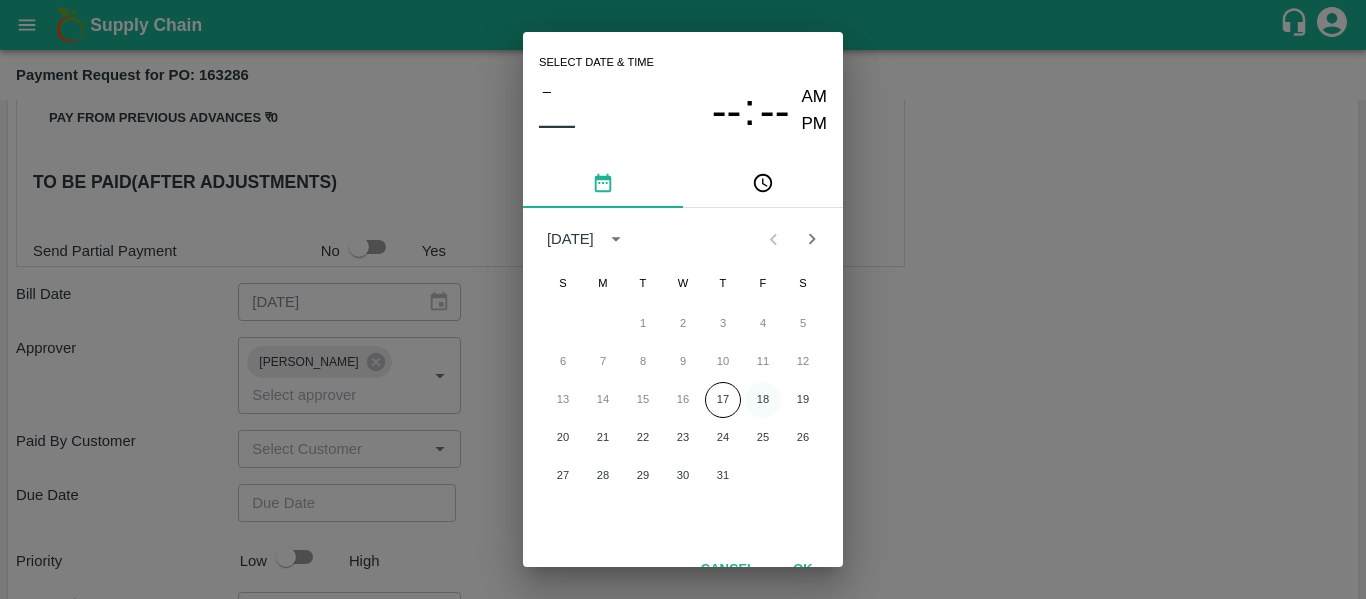 click on "18" at bounding box center [763, 400] 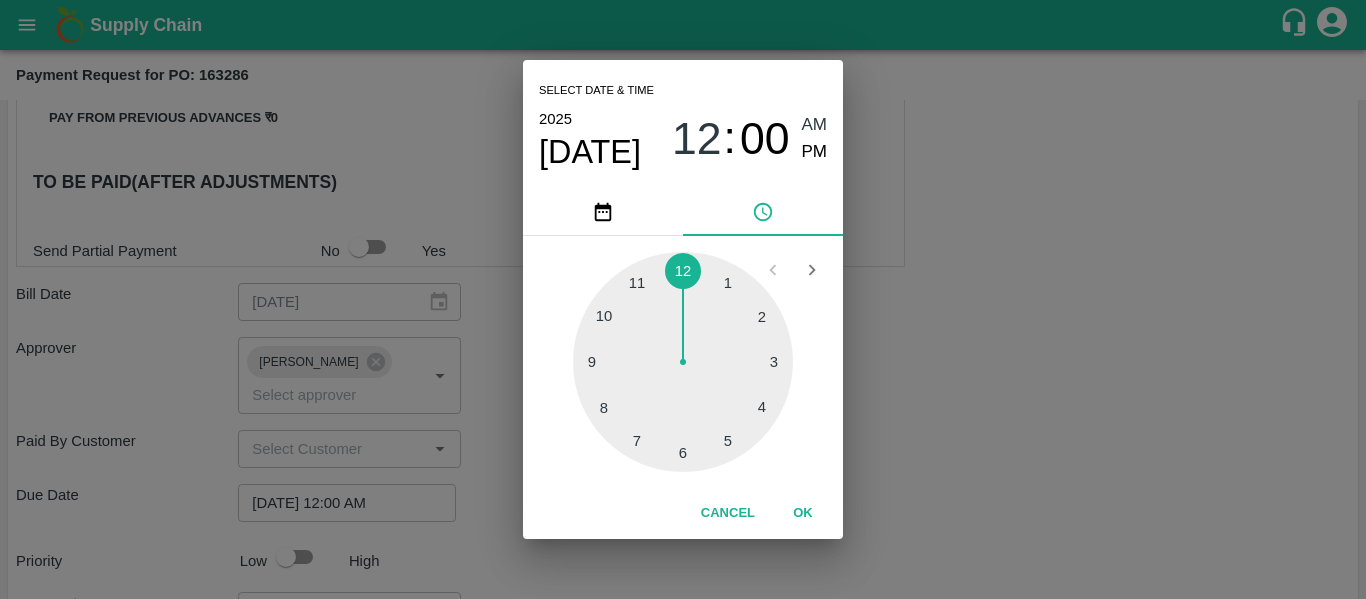 click on "Select date & time [DATE] 12 : 00 AM PM 1 2 3 4 5 6 7 8 9 10 11 12 Cancel OK" at bounding box center [683, 299] 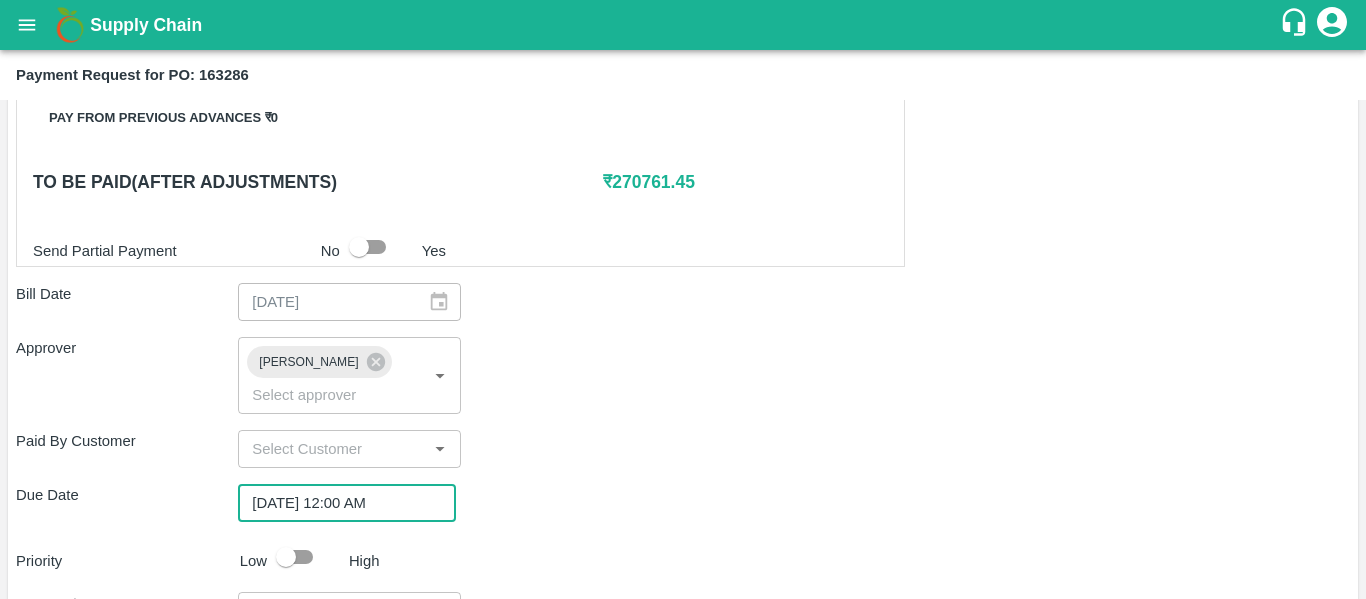click at bounding box center (286, 557) 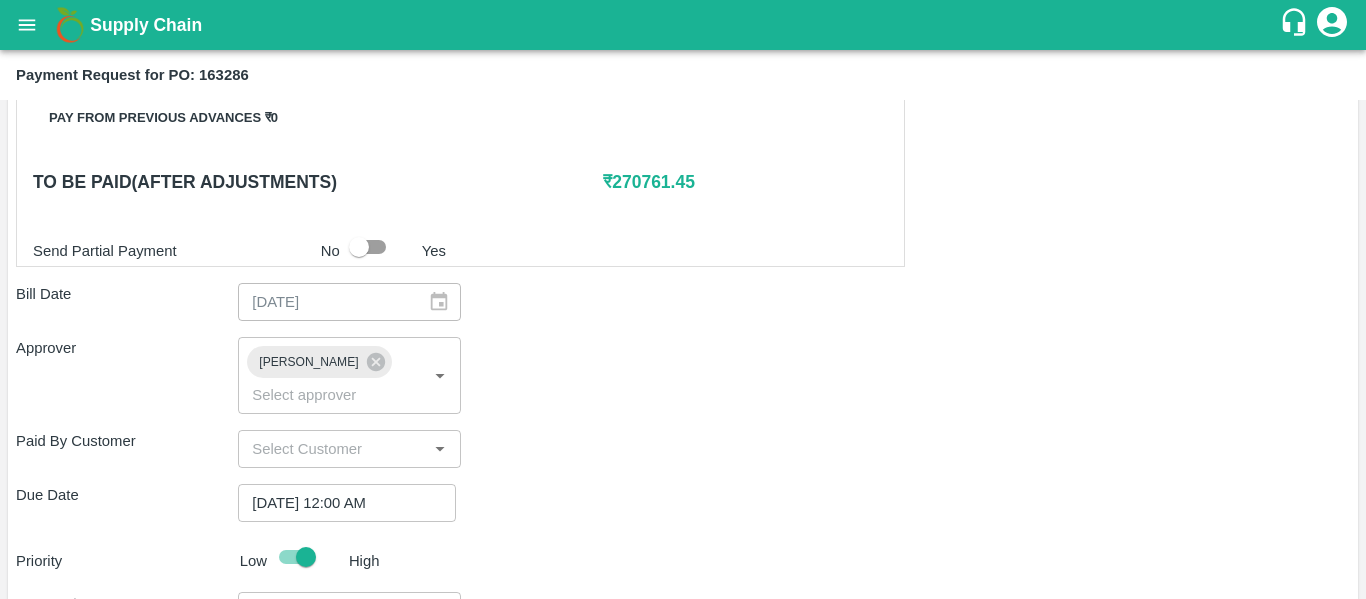 scroll, scrollTop: 1127, scrollLeft: 0, axis: vertical 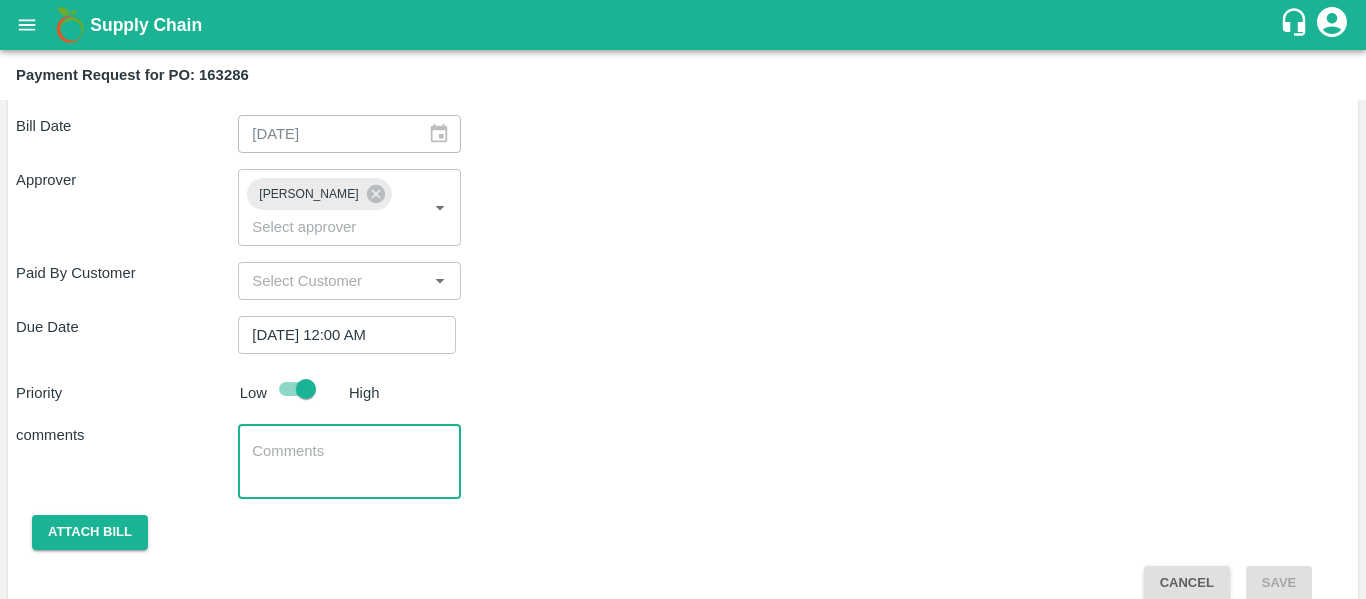 click at bounding box center (349, 462) 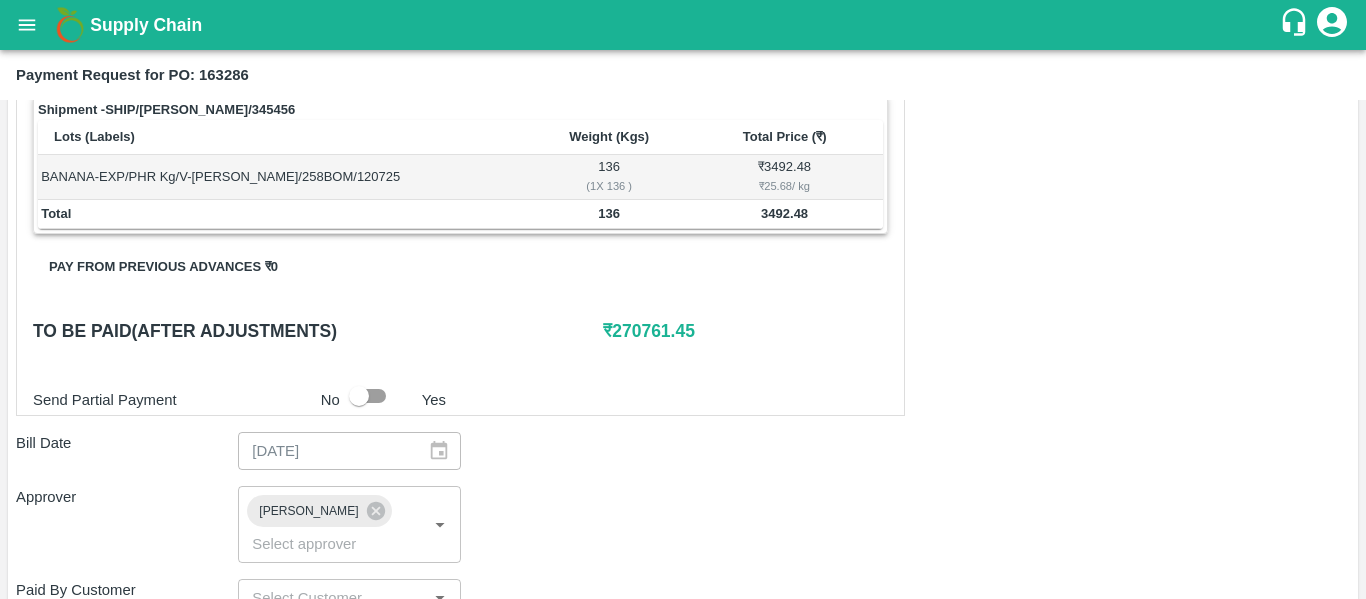 scroll, scrollTop: 809, scrollLeft: 0, axis: vertical 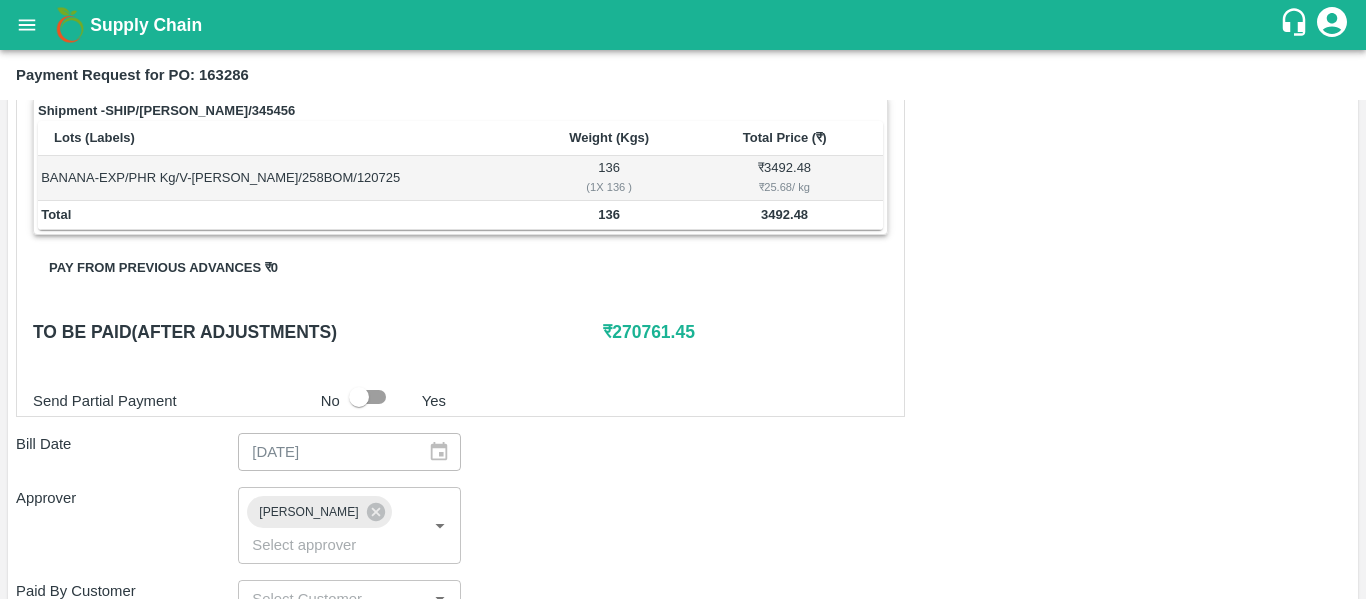 type on "Fruit Bill" 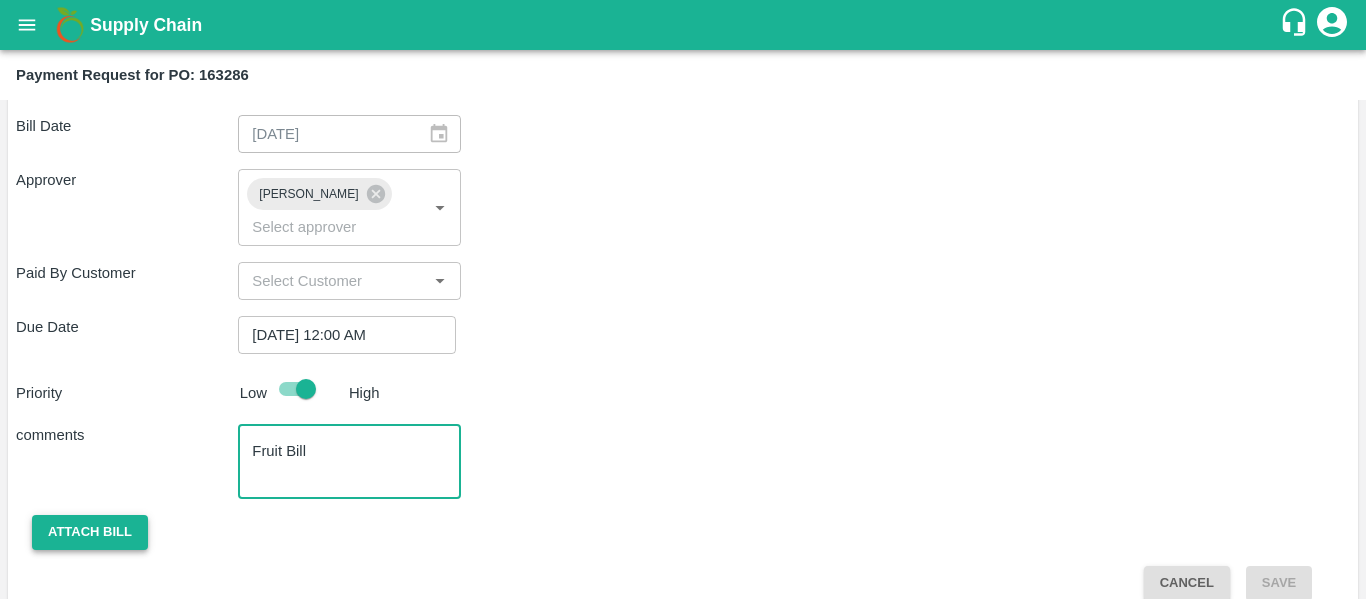 click on "Attach bill" at bounding box center [90, 532] 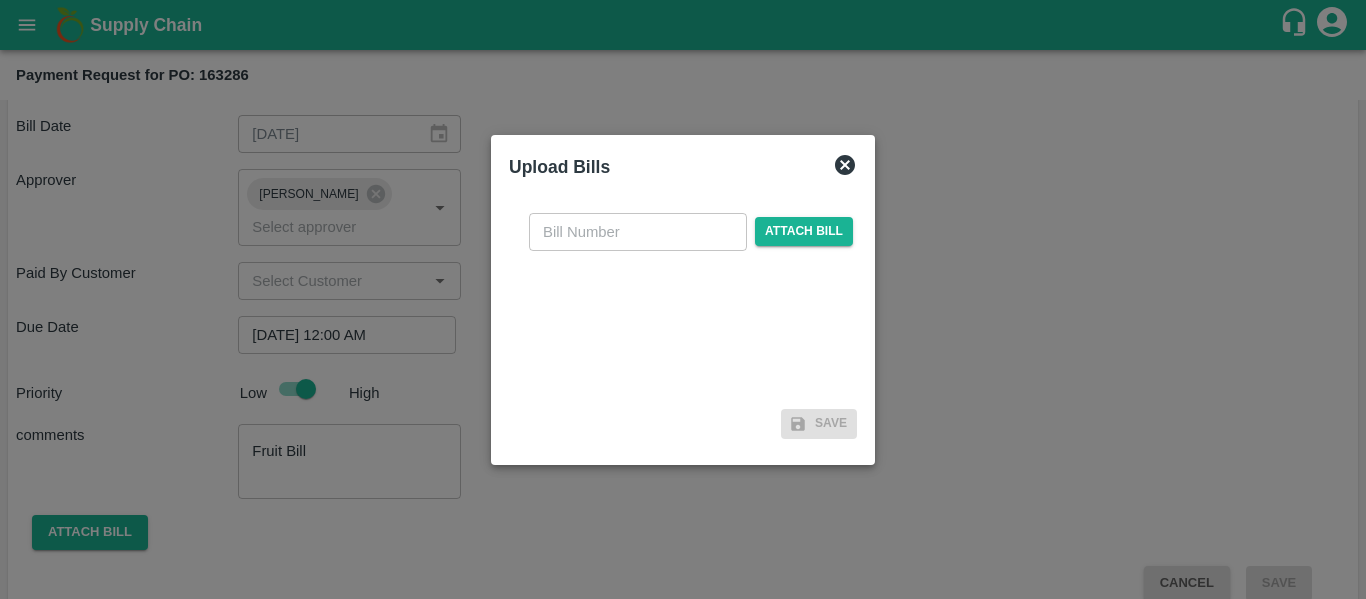 click at bounding box center [638, 232] 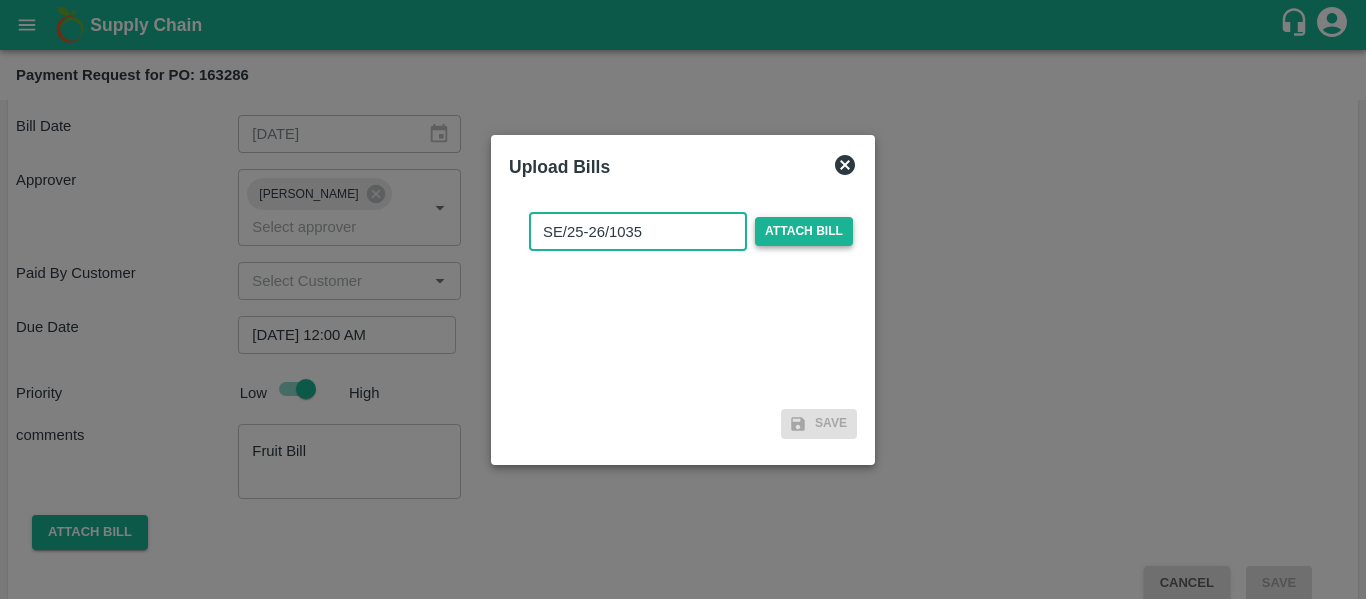 type on "SE/25-26/1035" 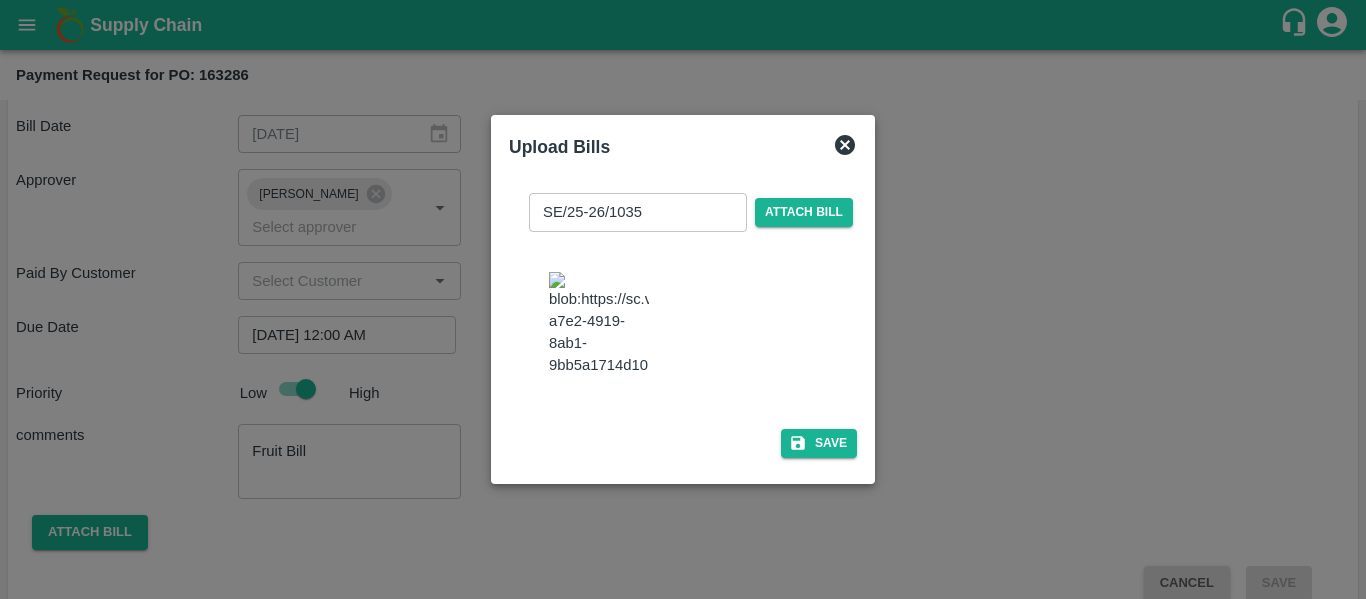 click at bounding box center (599, 324) 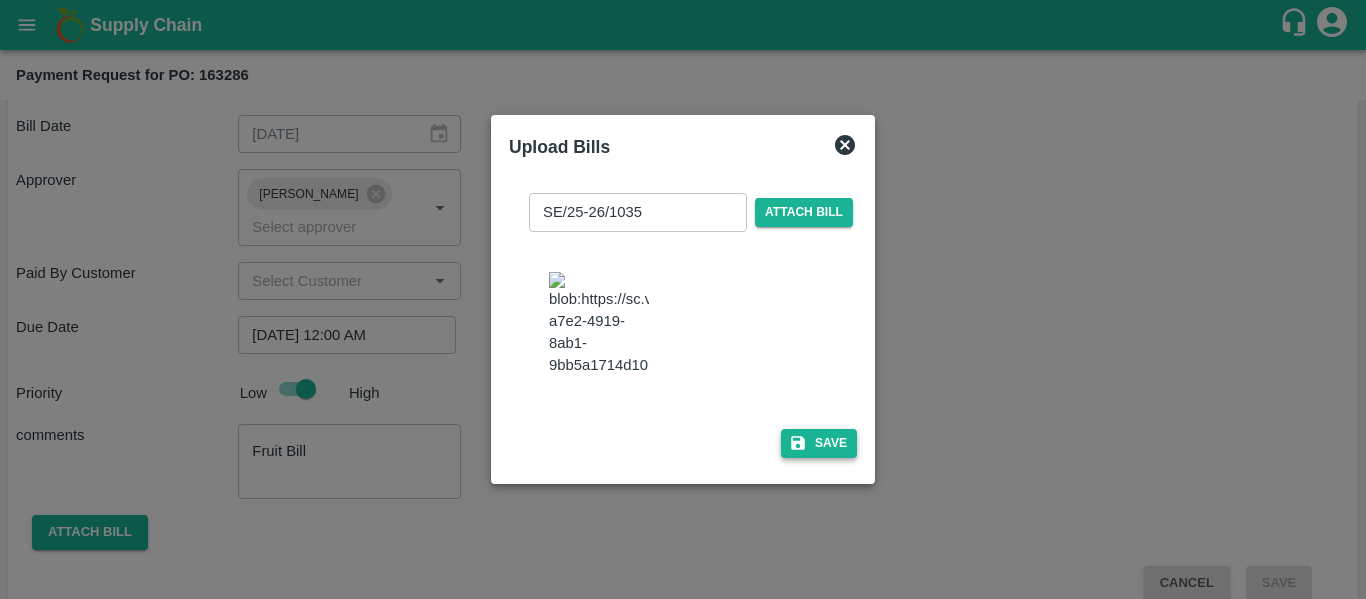 click 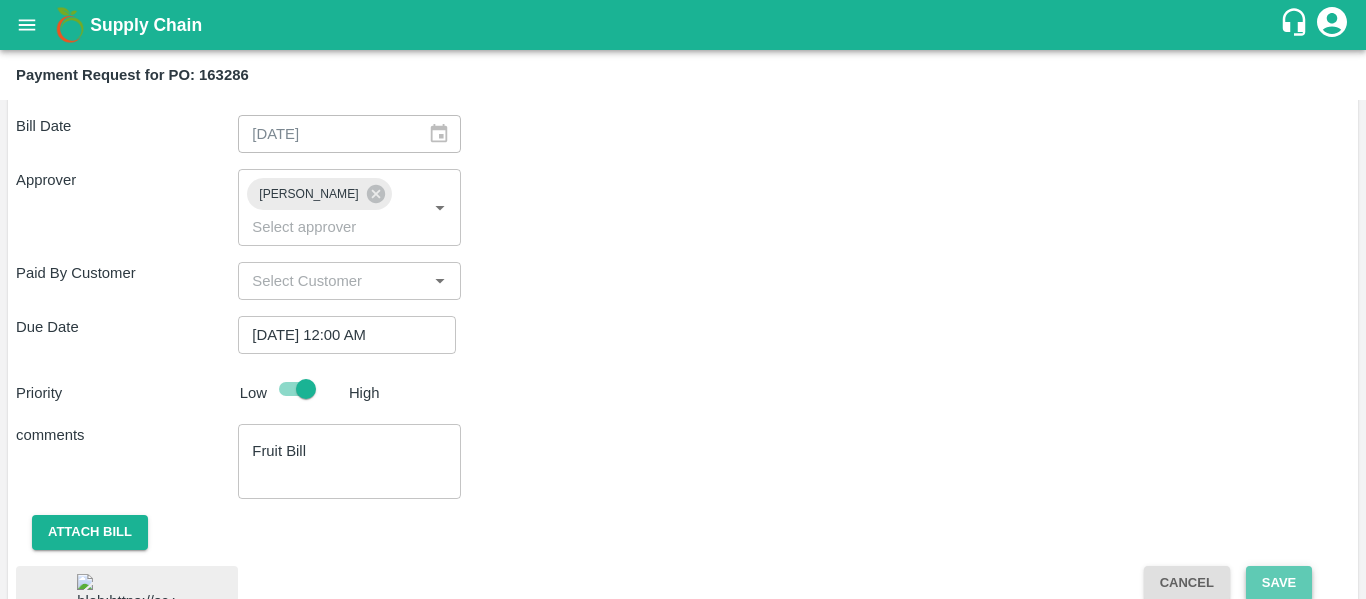 click on "Save" at bounding box center (1279, 583) 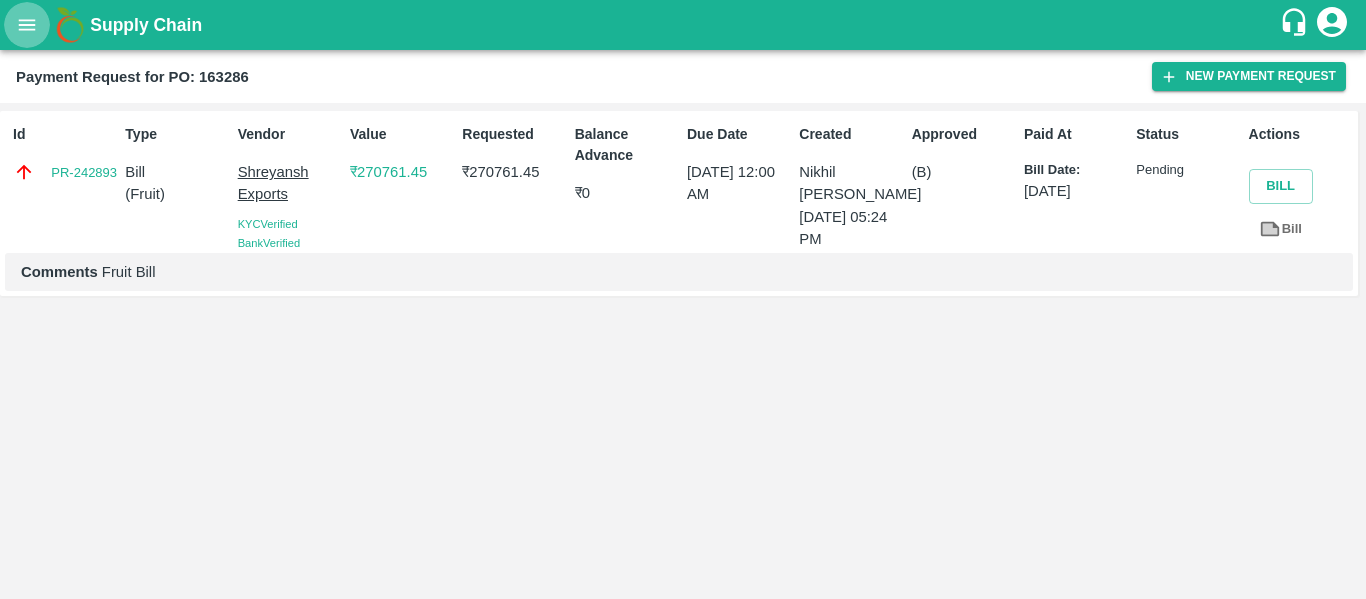 click at bounding box center [27, 25] 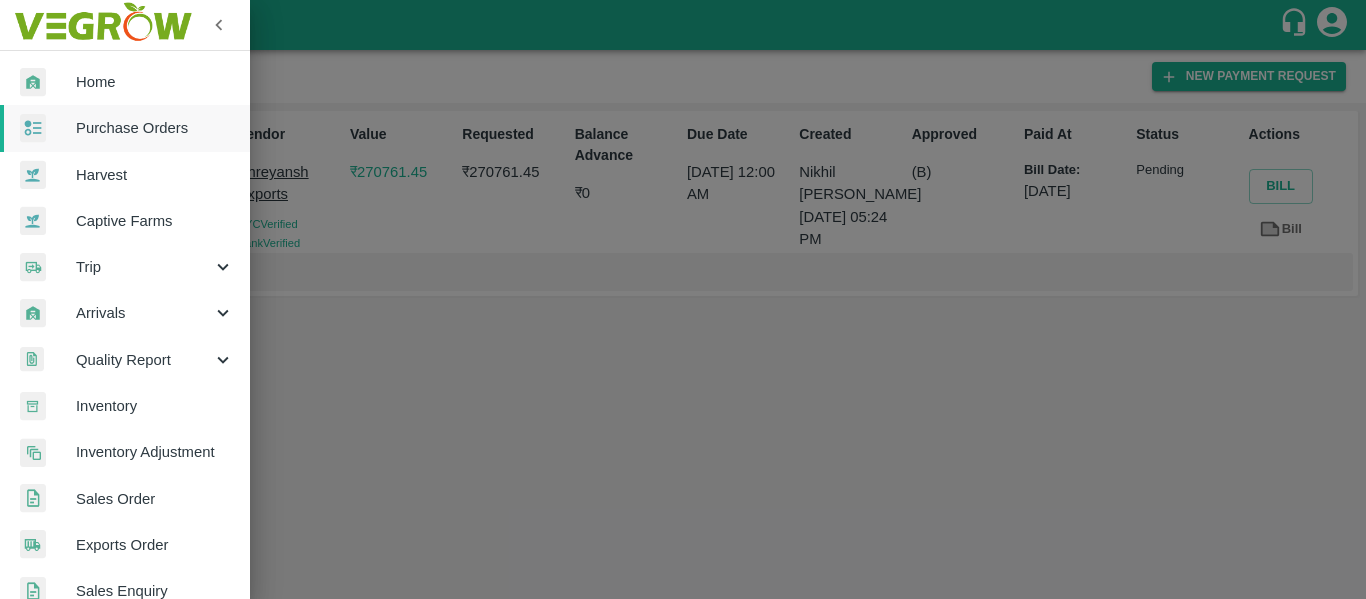 click on "Purchase Orders" at bounding box center [155, 128] 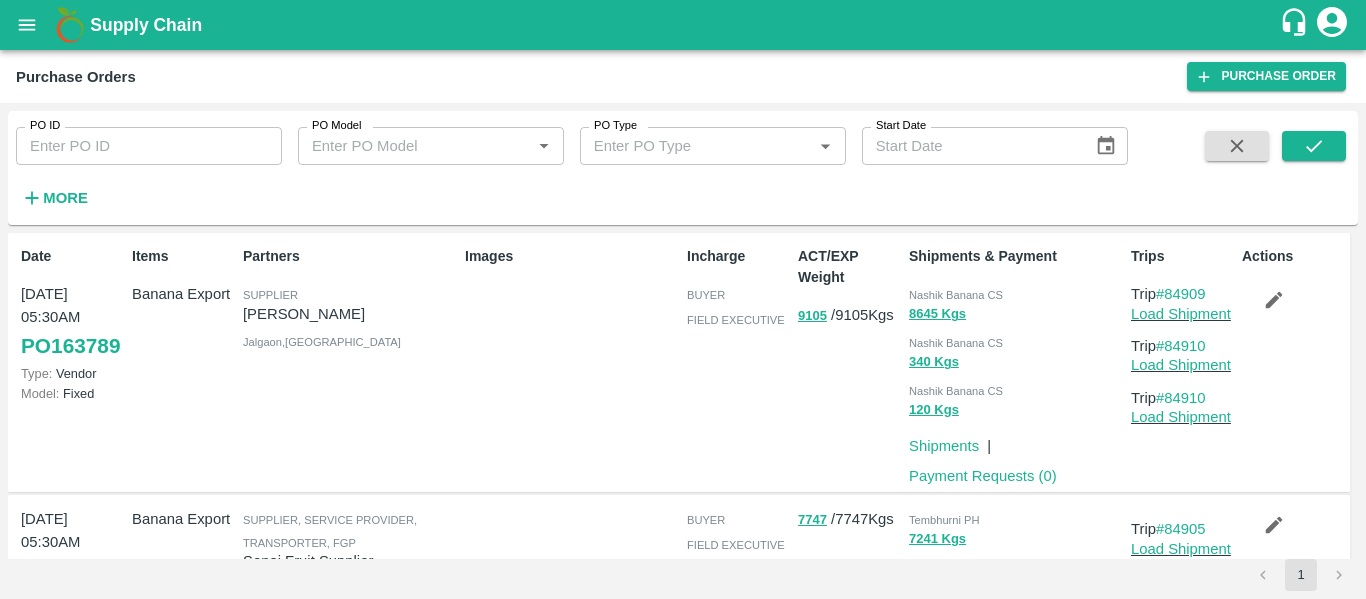 click on "PO ID" at bounding box center (149, 146) 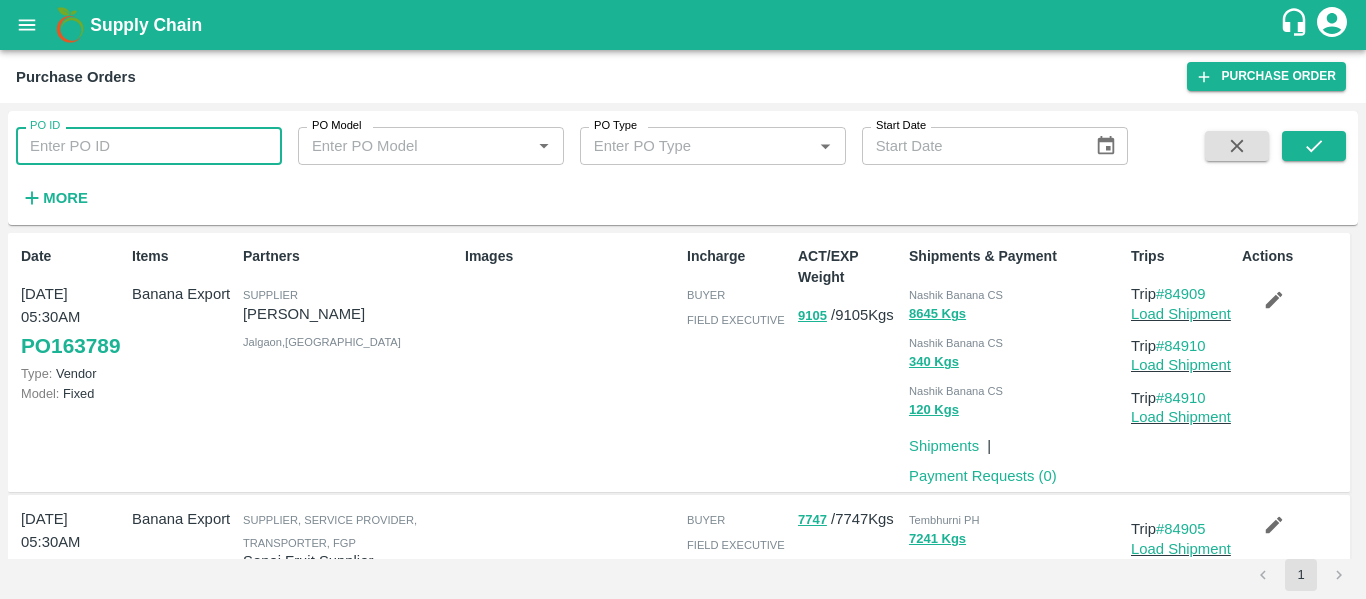 paste on "163277" 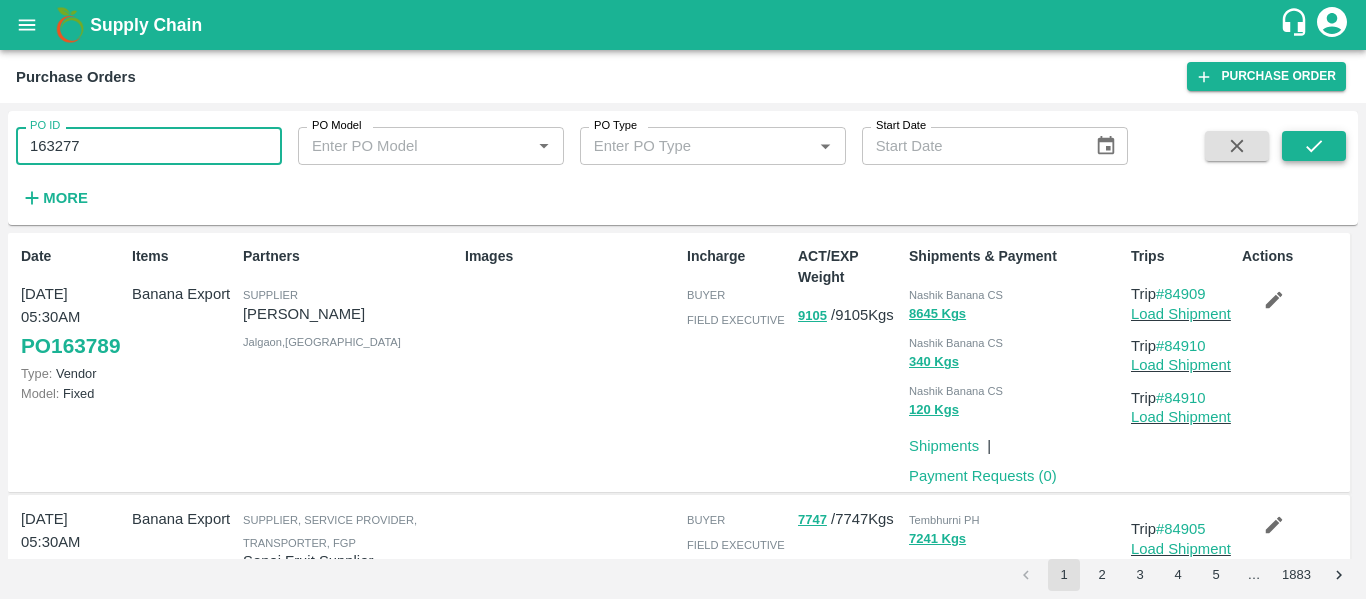type on "163277" 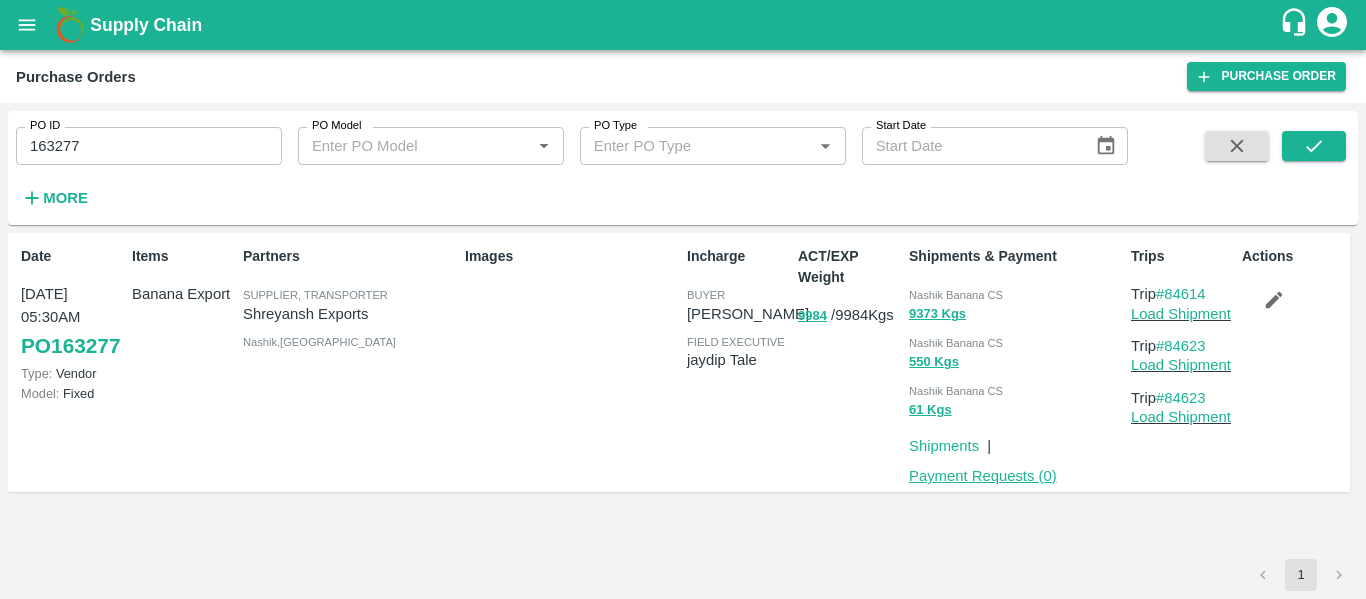 click on "Payment Requests ( 0 )" at bounding box center (983, 476) 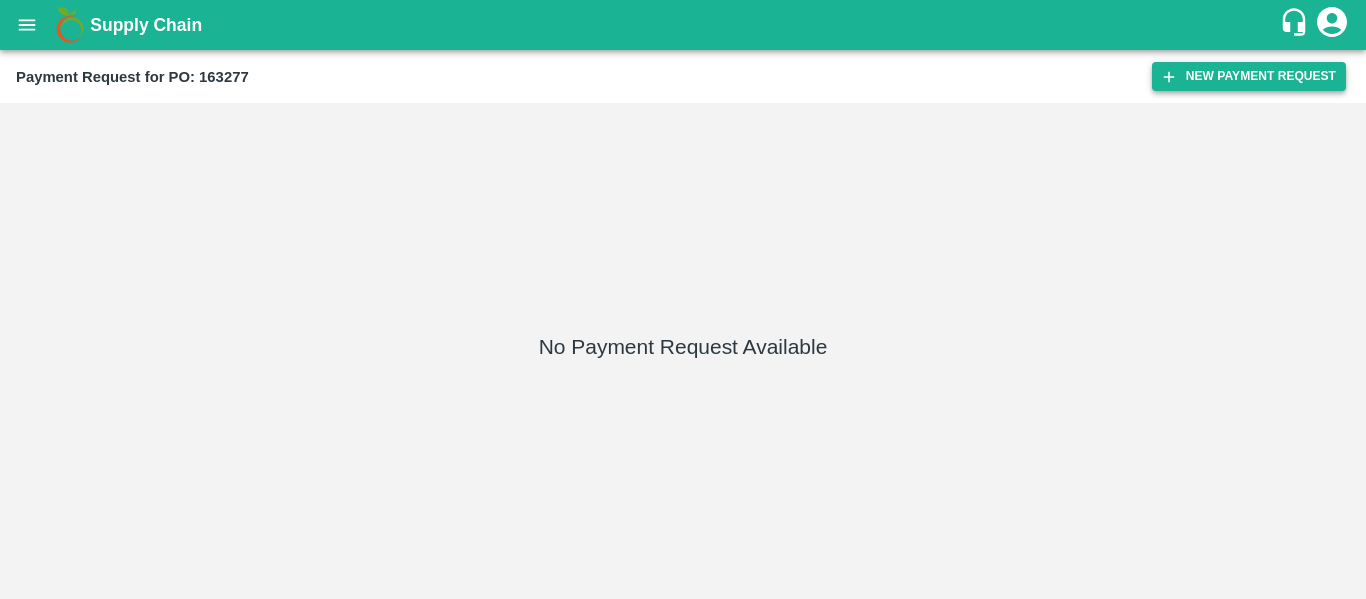scroll, scrollTop: 0, scrollLeft: 0, axis: both 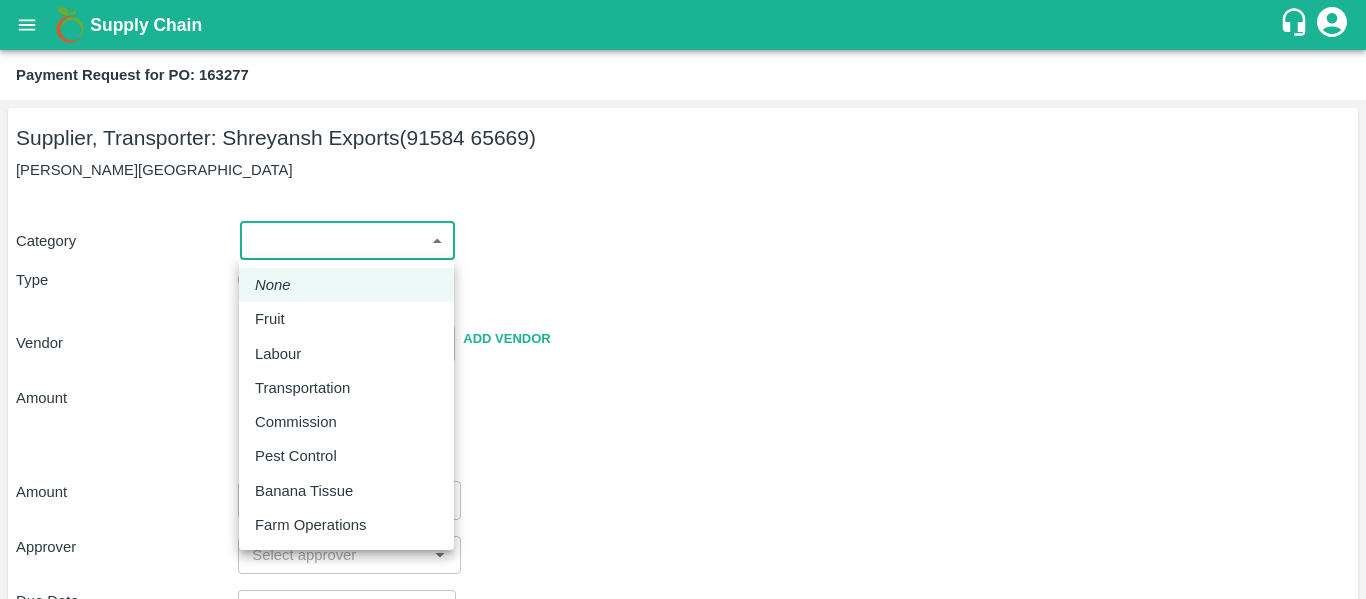 click on "Supply Chain Payment Request for PO: 163277 Supplier, Transporter:    [PERSON_NAME] Exports  (91584 65669) [GEOGRAPHIC_DATA], [GEOGRAPHIC_DATA] Category ​ ​ Type Advance Bill Vendor ​ Add Vendor Amount Total value Per Kg ​ Amount ​ Approver ​ Due Date ​  Priority  Low  High Comment x ​ Attach bill Cancel Save Tembhurni PH Nashik CC Shahada Banana Export PH Savda Banana Export PH Nashik Banana CS Nikhil Subhash Mangvade Logout None Fruit Labour Transportation Commission Pest Control Banana Tissue Farm Operations" at bounding box center [683, 299] 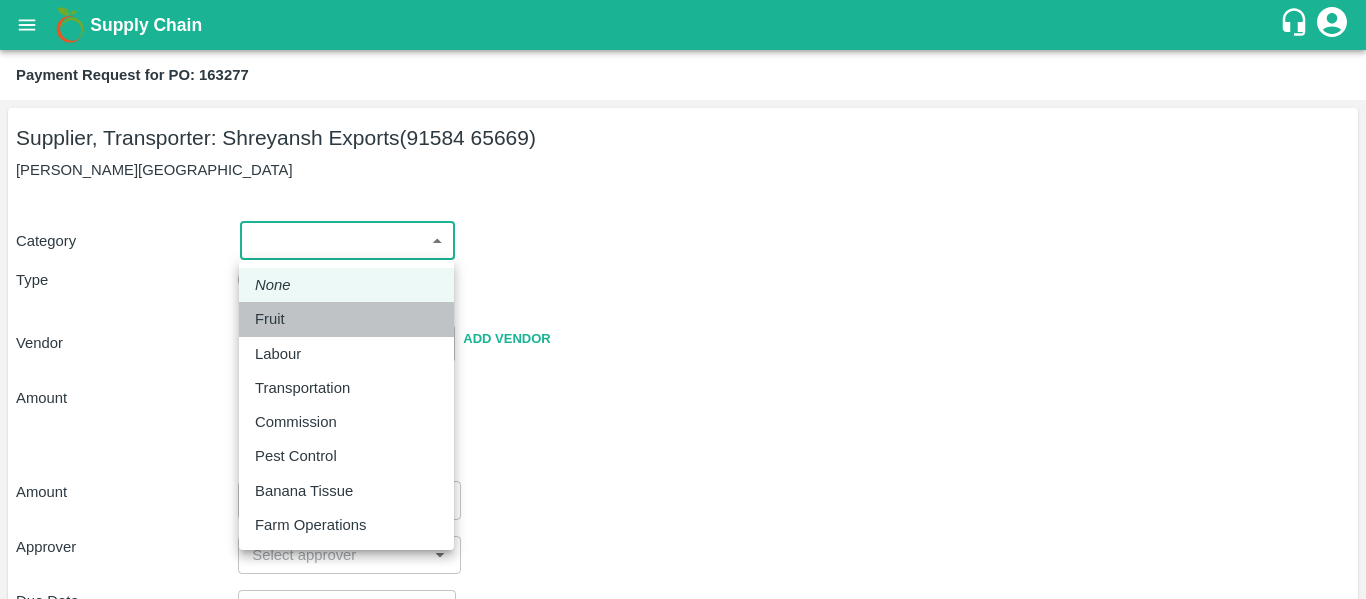 click on "Fruit" at bounding box center [270, 319] 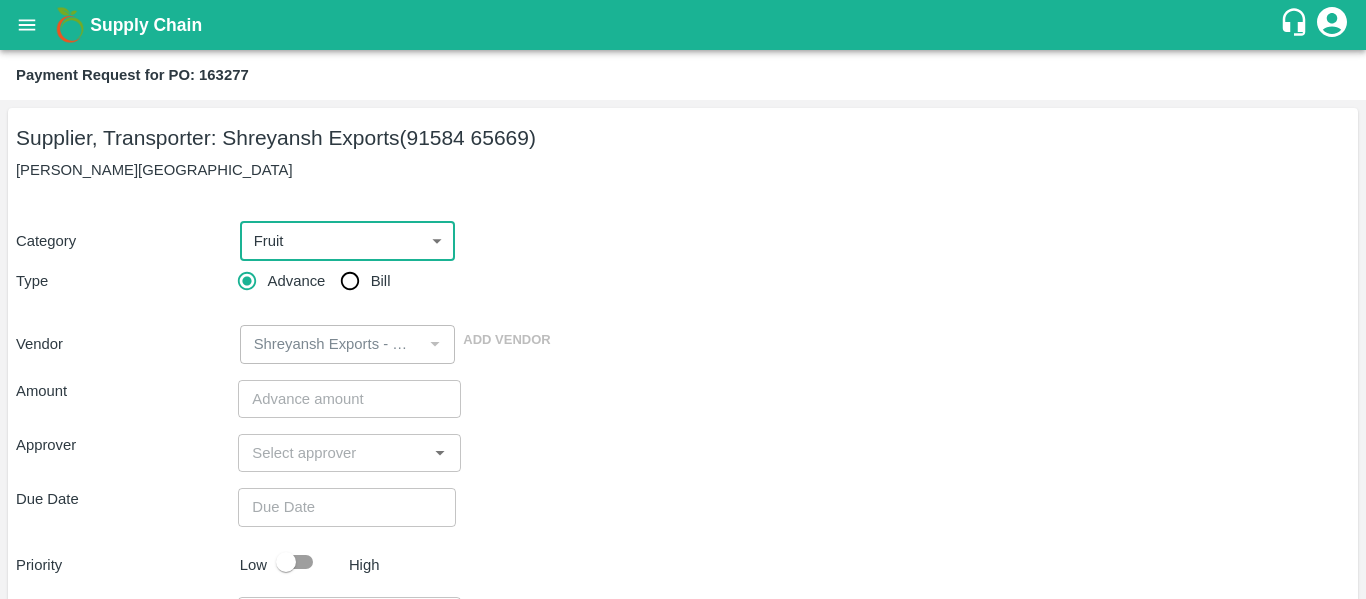 click on "Bill" at bounding box center (350, 281) 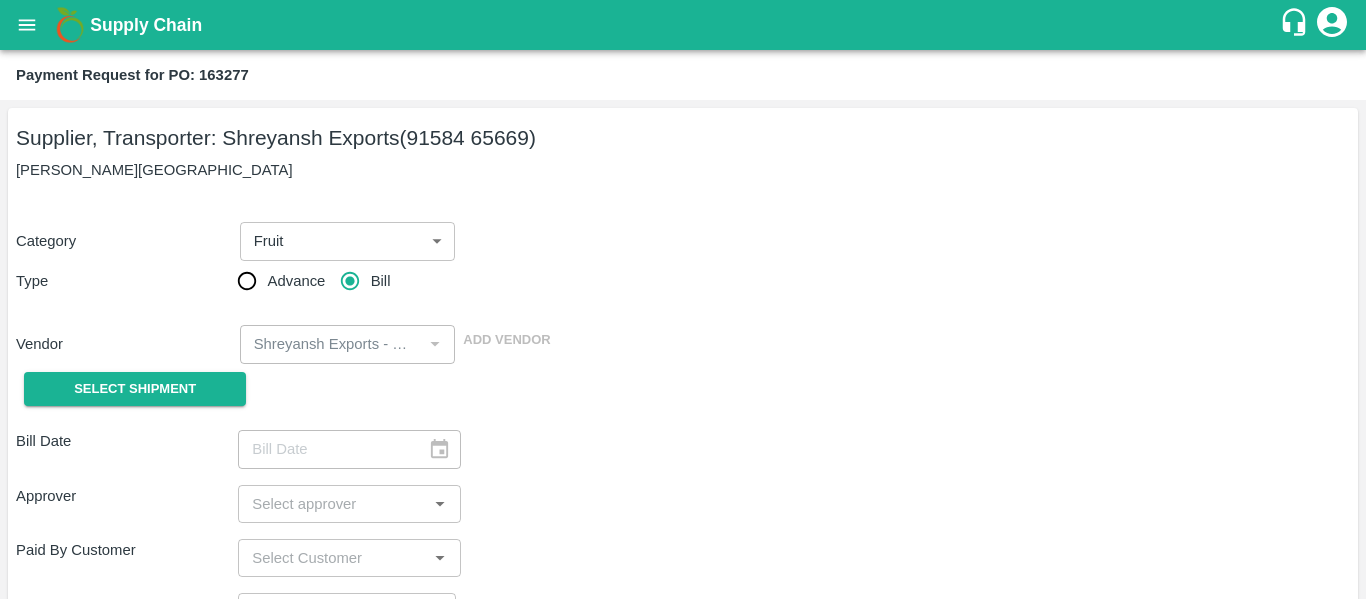 click on "Select Shipment" at bounding box center (127, 389) 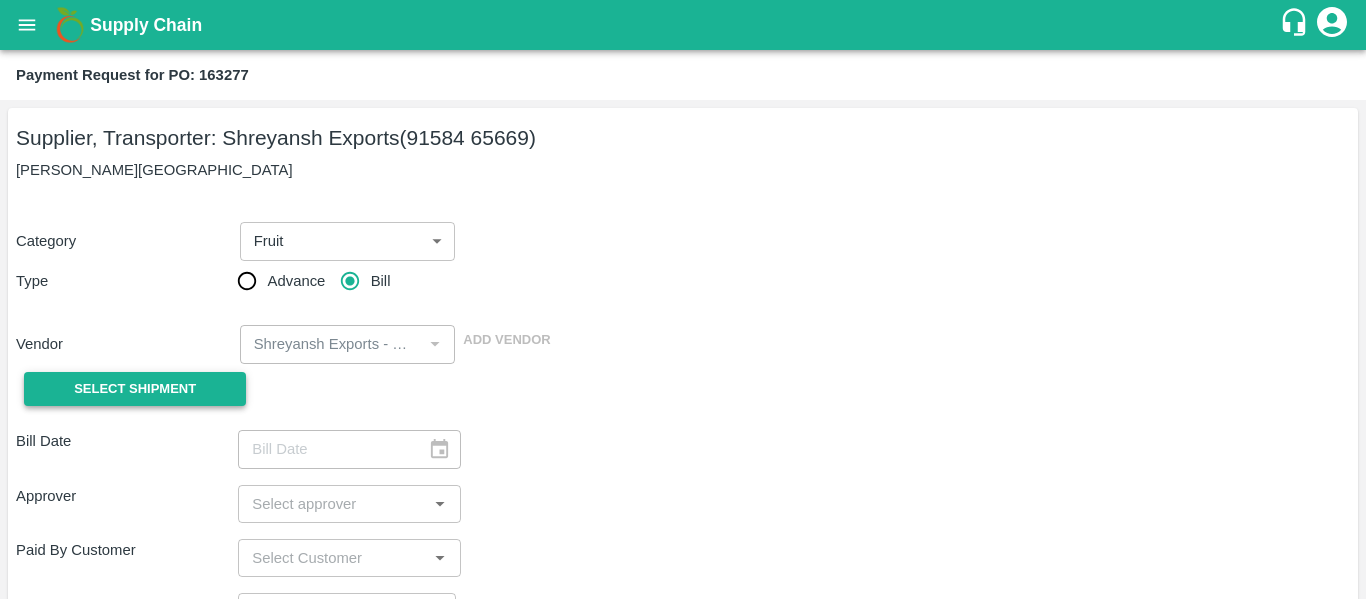 click on "Select Shipment" at bounding box center (135, 389) 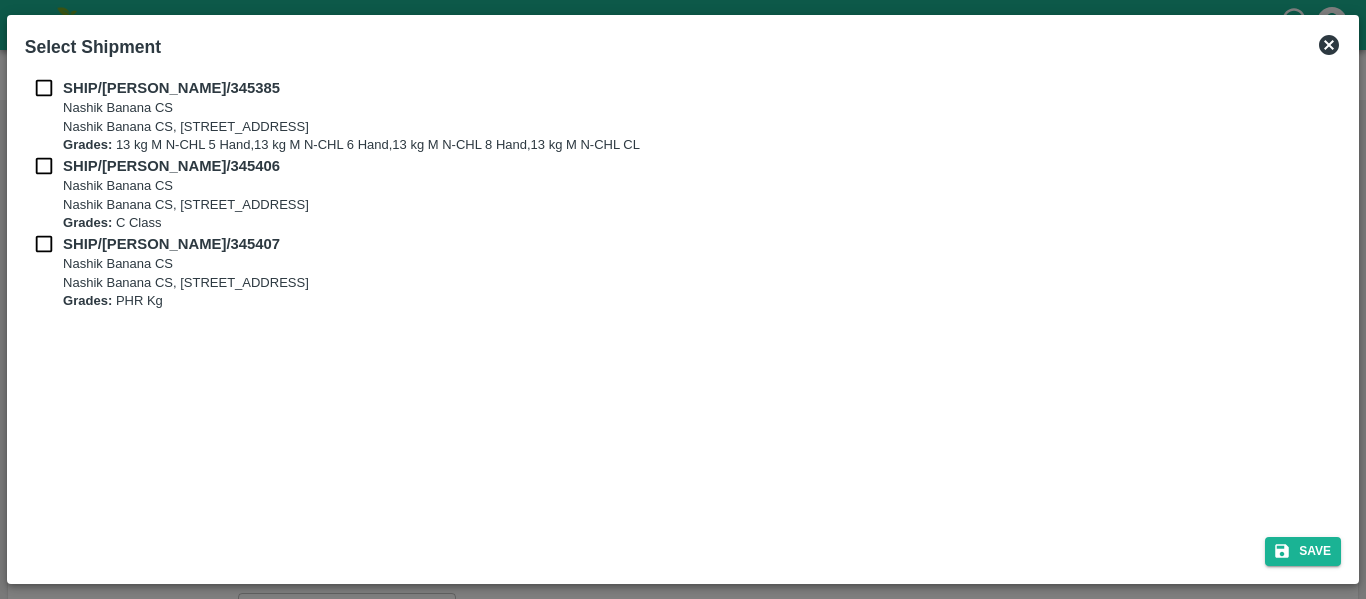 click at bounding box center [44, 88] 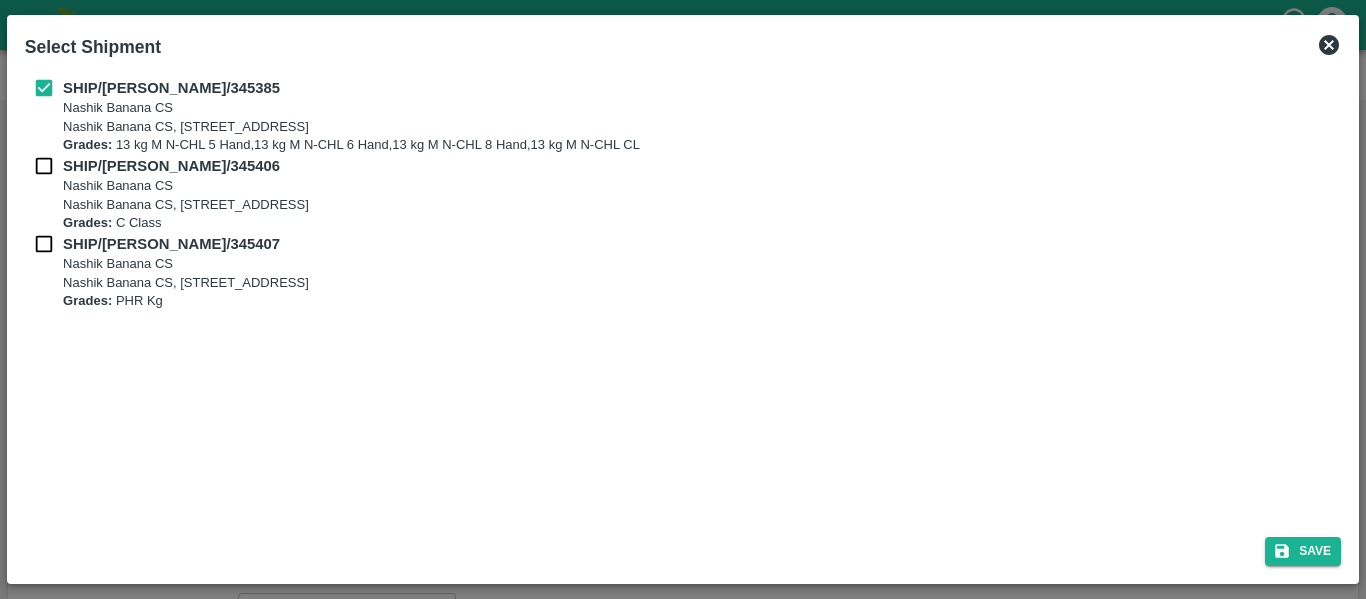 click at bounding box center (44, 166) 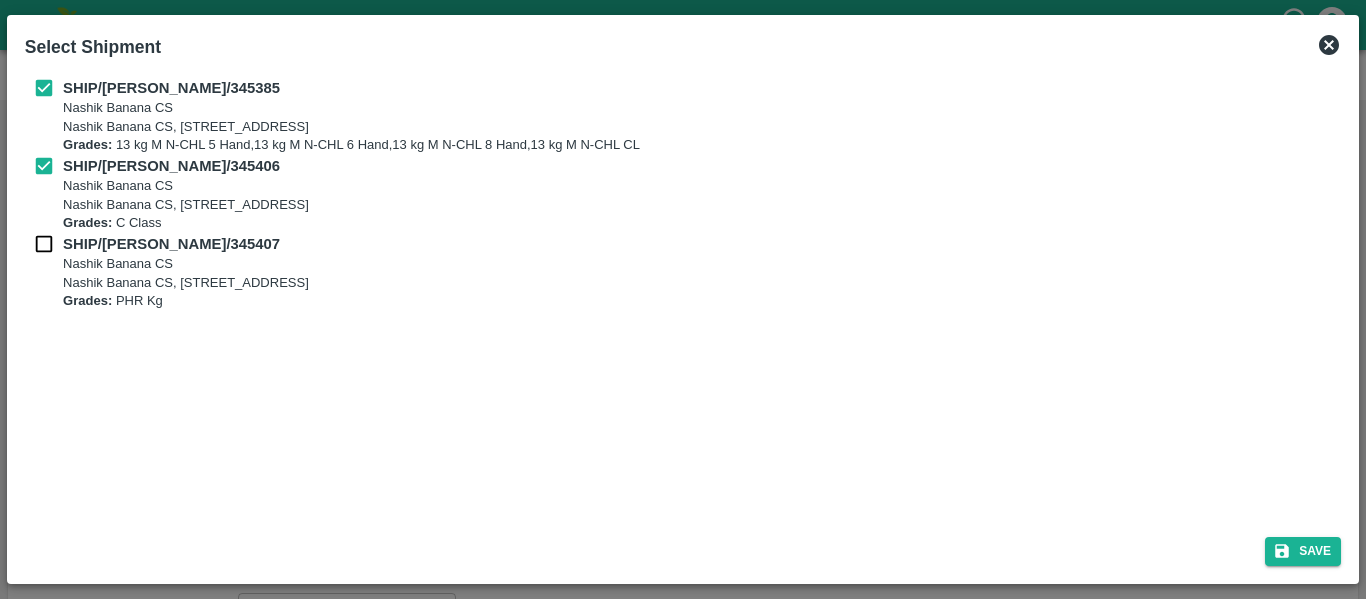 click at bounding box center (44, 244) 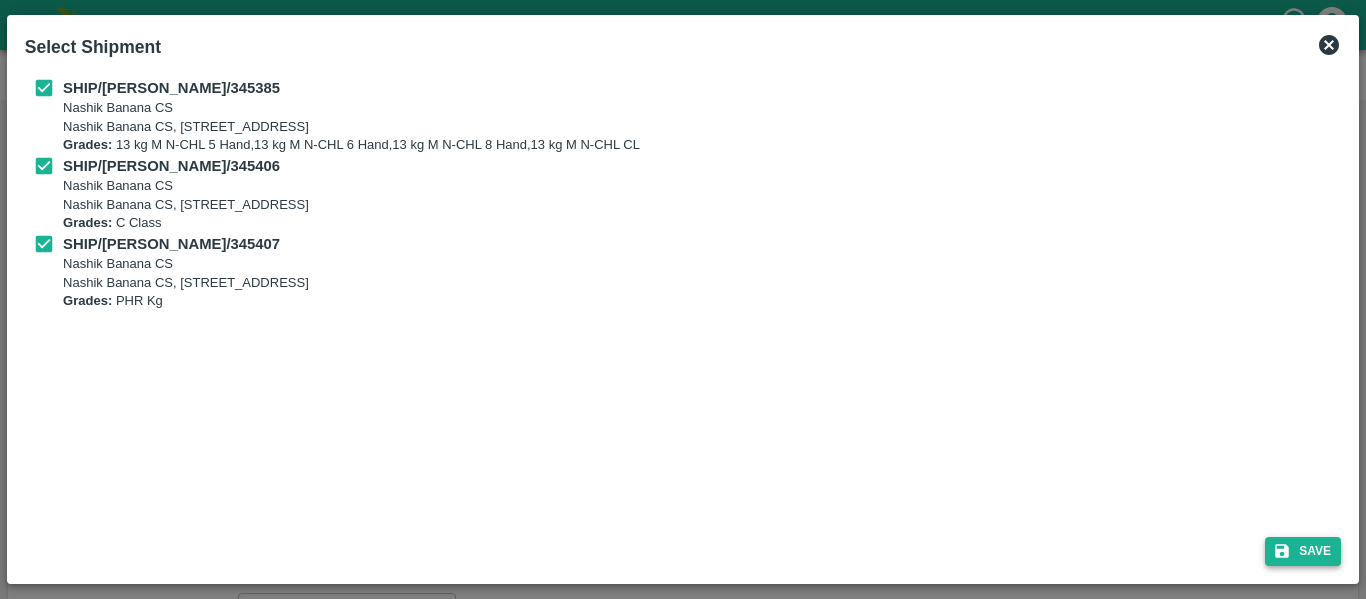 click on "Save" at bounding box center [1303, 551] 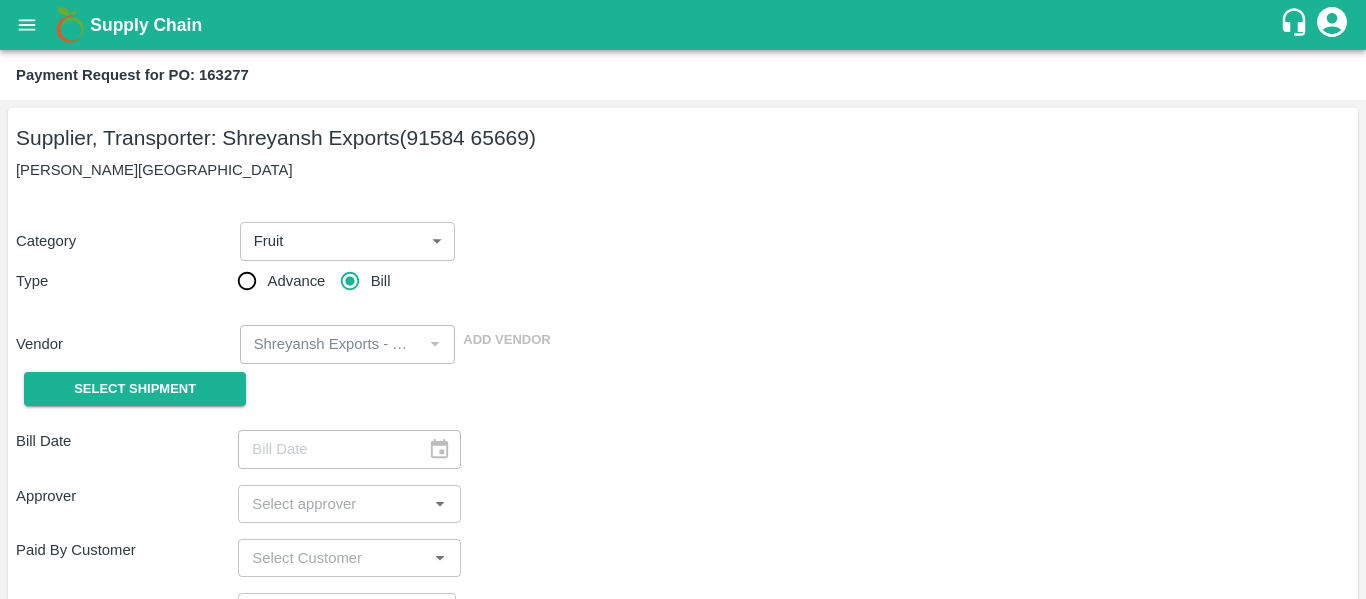 type on "[DATE]" 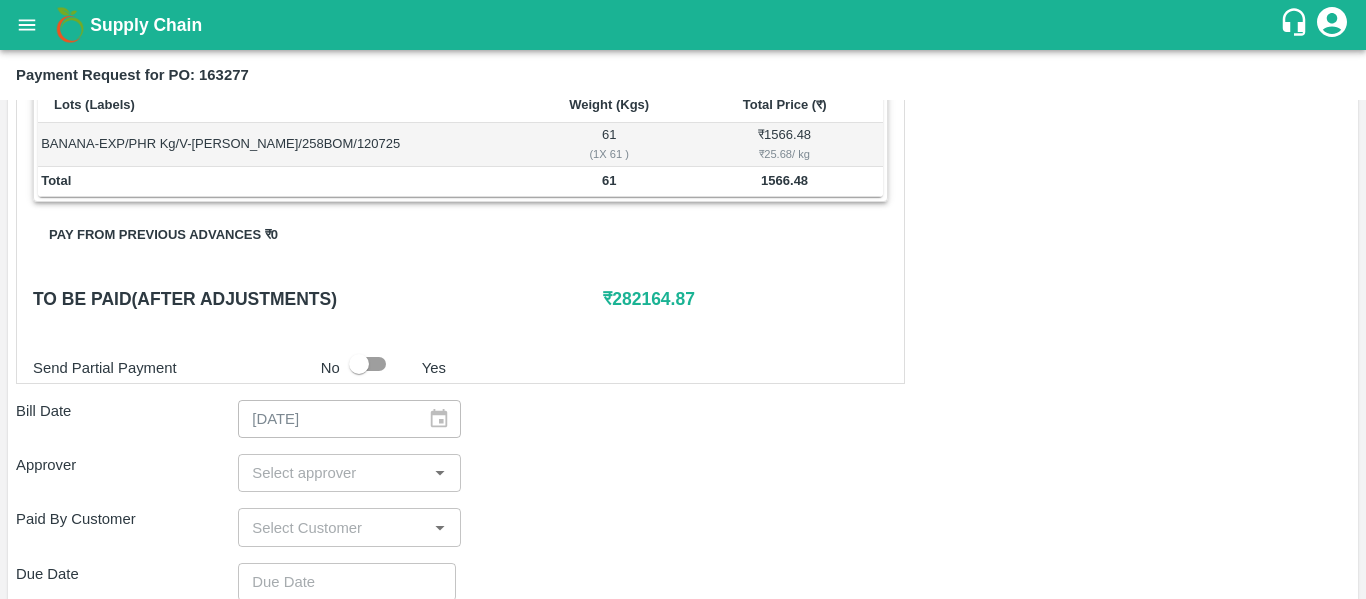 scroll, scrollTop: 1071, scrollLeft: 0, axis: vertical 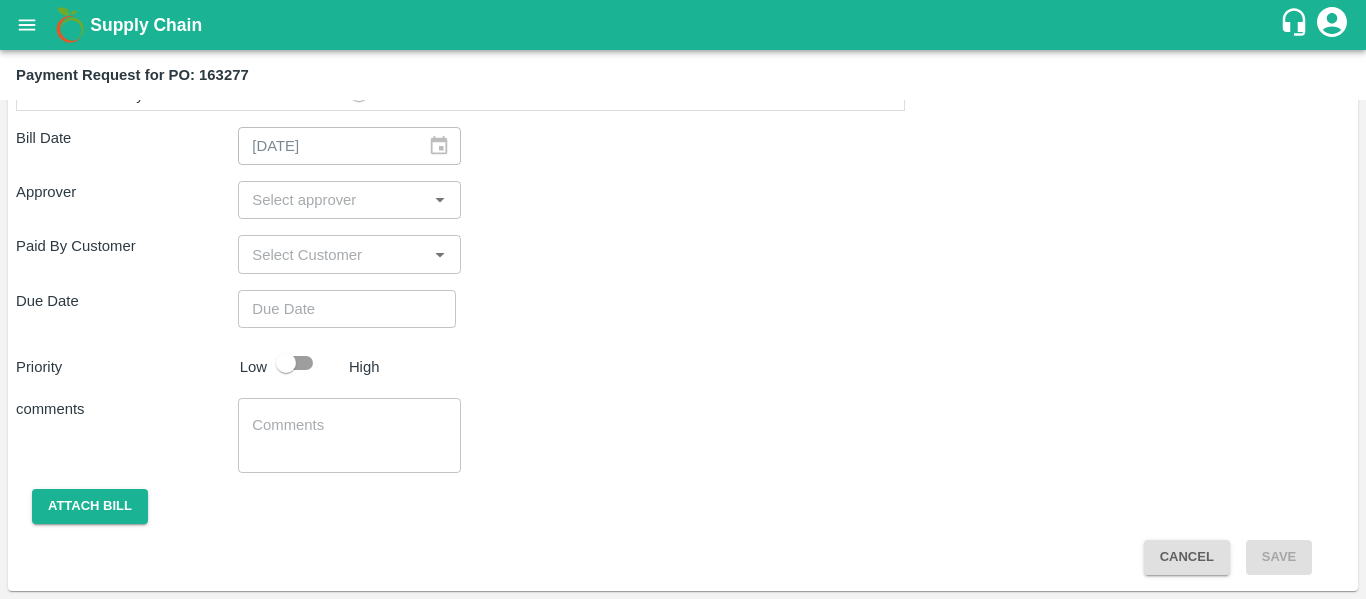 click at bounding box center (332, 200) 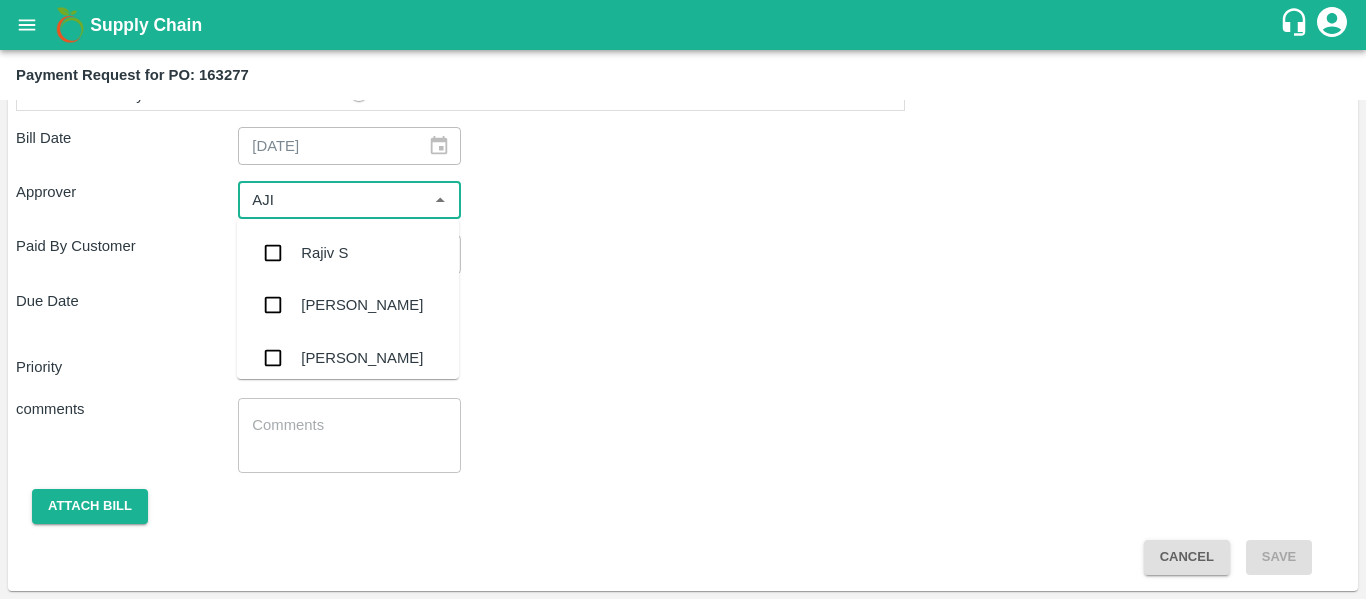 type on "AJIT" 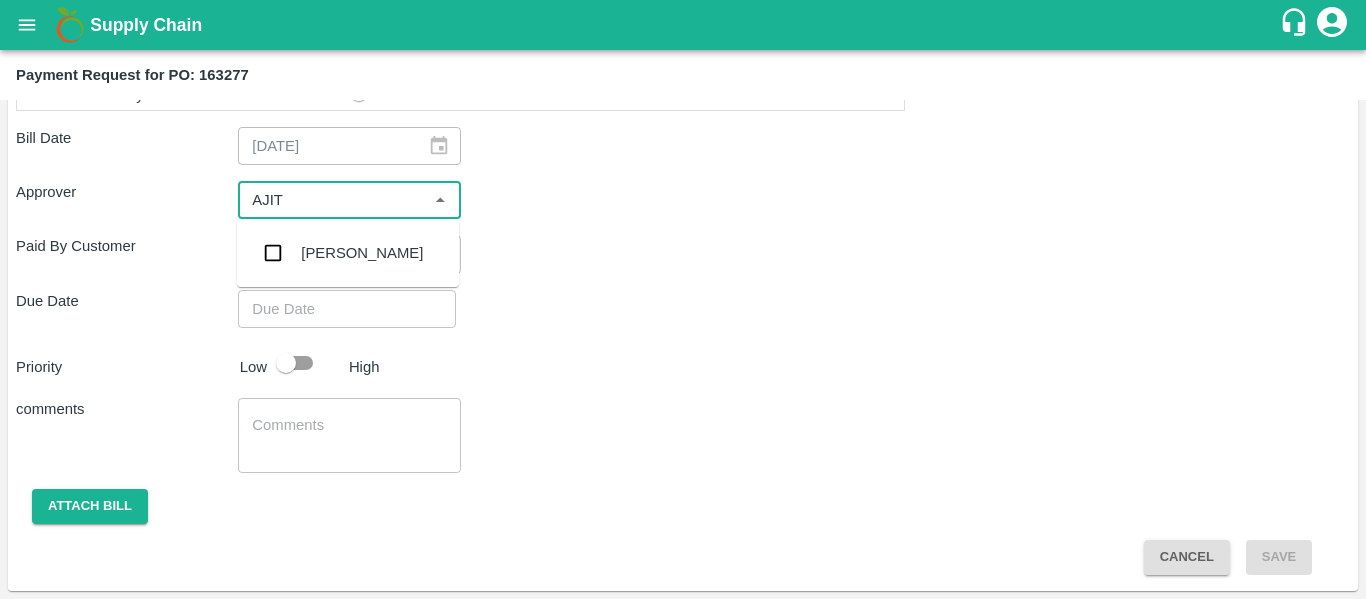 click on "[PERSON_NAME]" at bounding box center [362, 253] 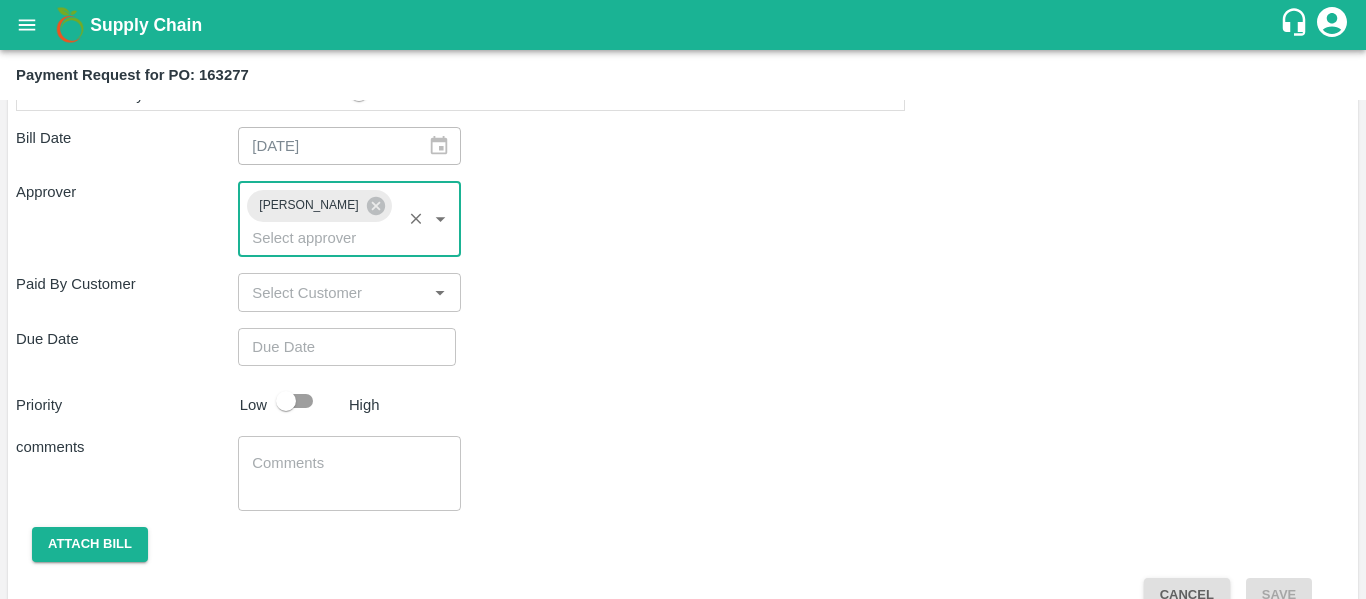 type on "DD/MM/YYYY hh:mm aa" 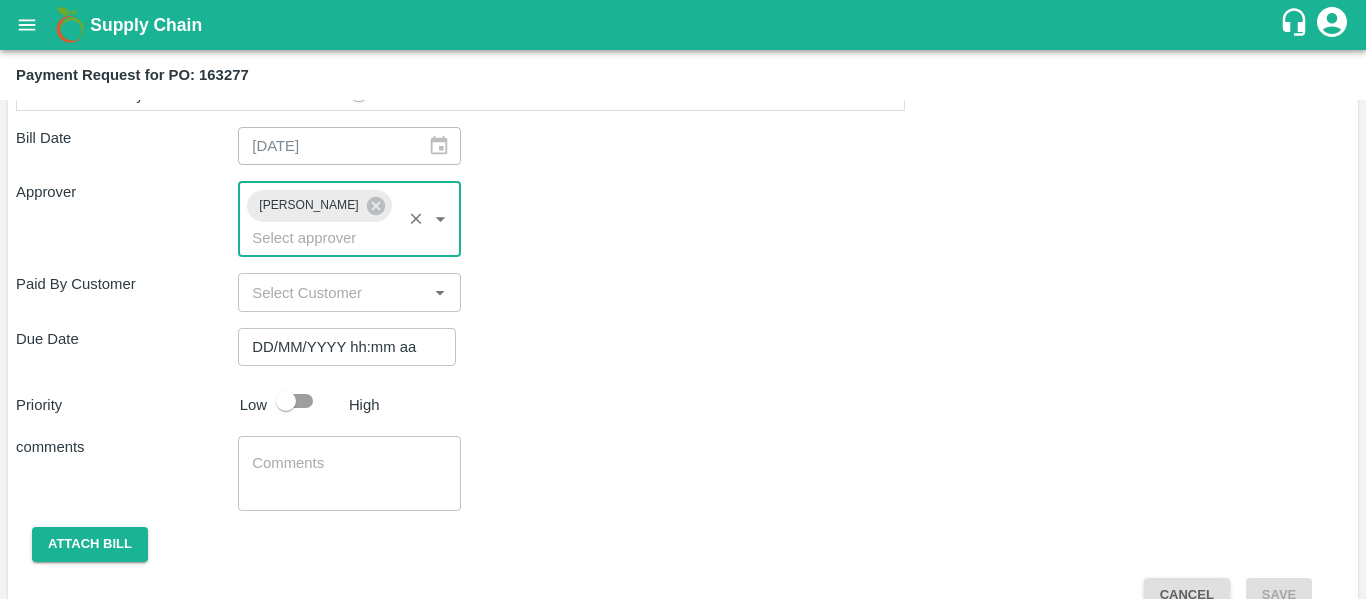 click on "DD/MM/YYYY hh:mm aa" at bounding box center (340, 347) 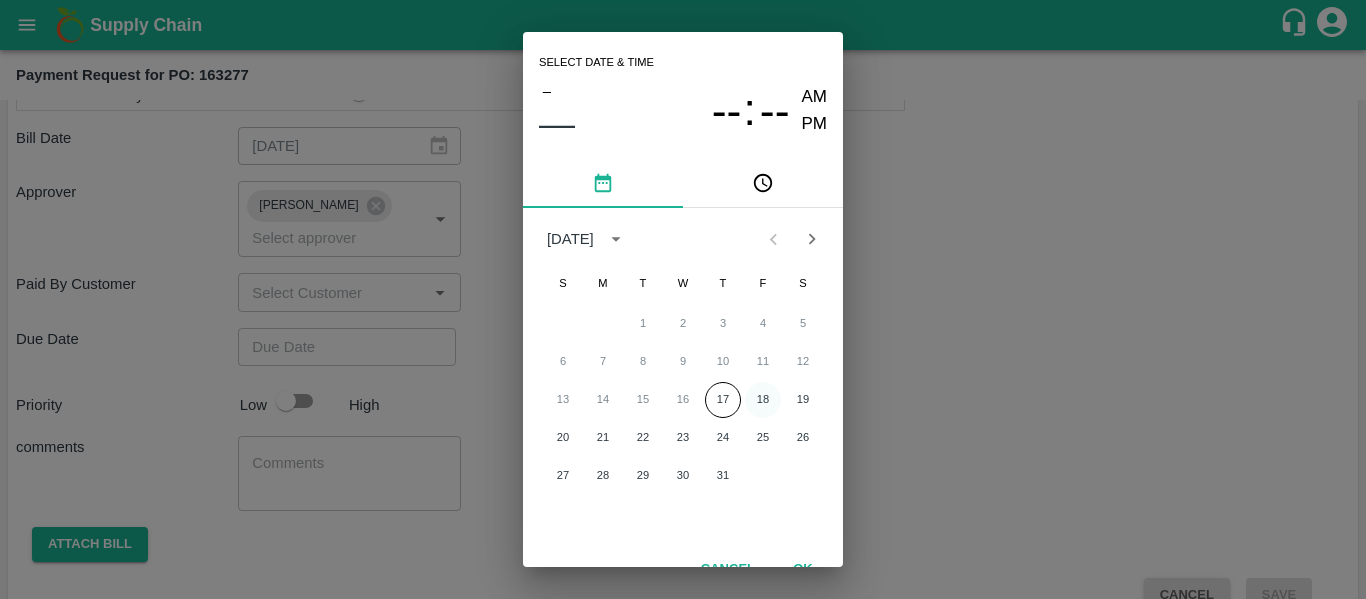 click on "18" at bounding box center (763, 400) 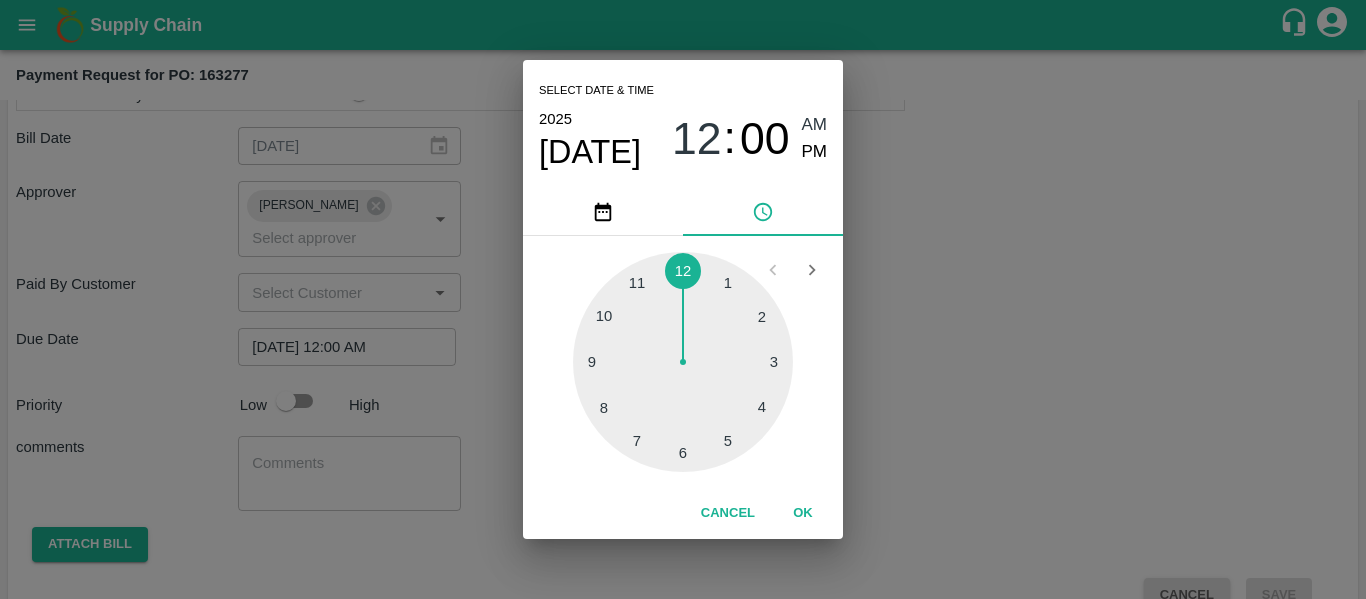 click on "Select date & time [DATE] 12 : 00 AM PM 1 2 3 4 5 6 7 8 9 10 11 12 Cancel OK" at bounding box center [683, 299] 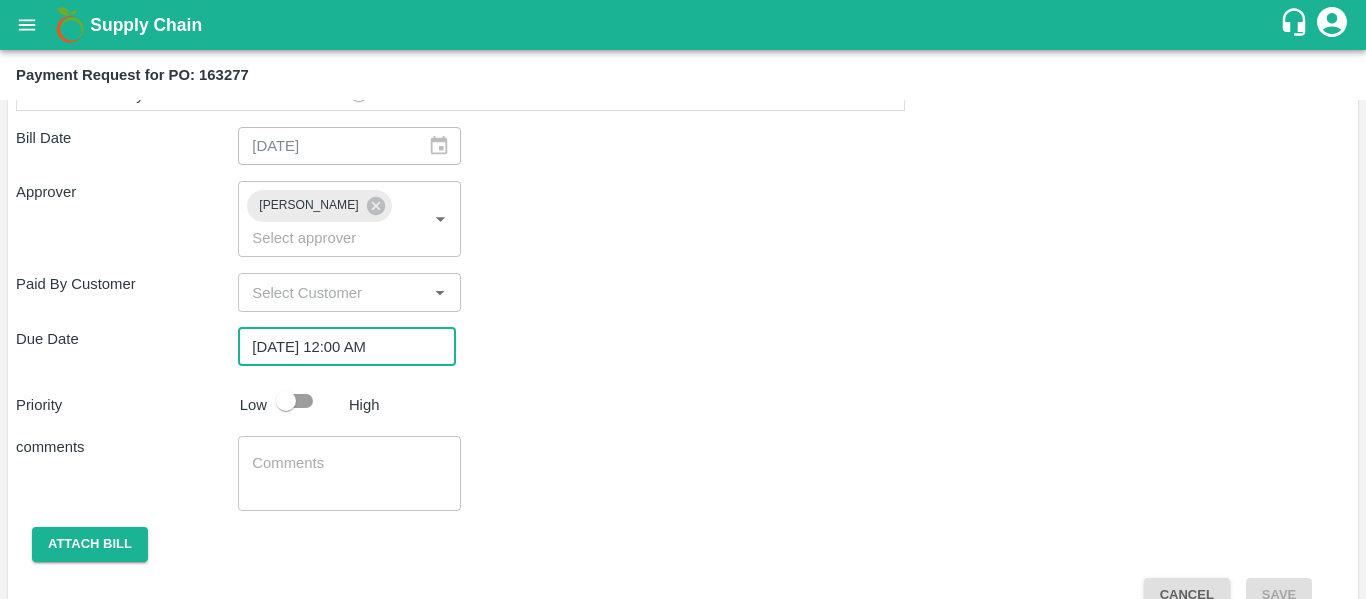 click at bounding box center [286, 401] 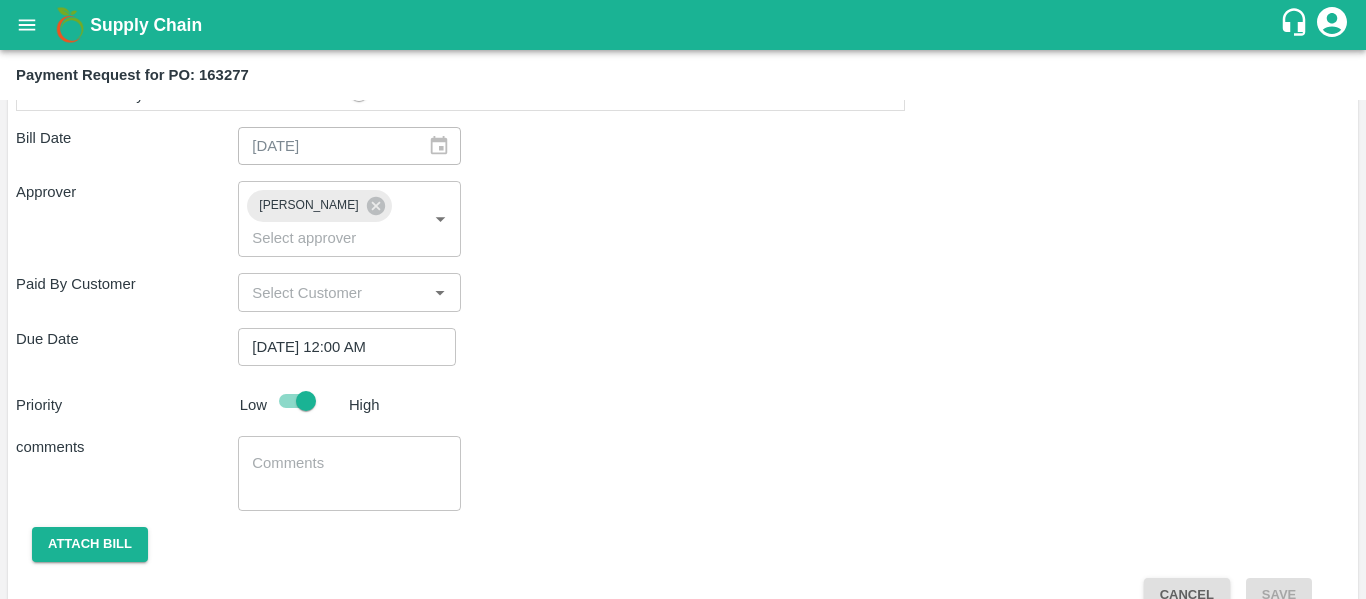 click at bounding box center [349, 474] 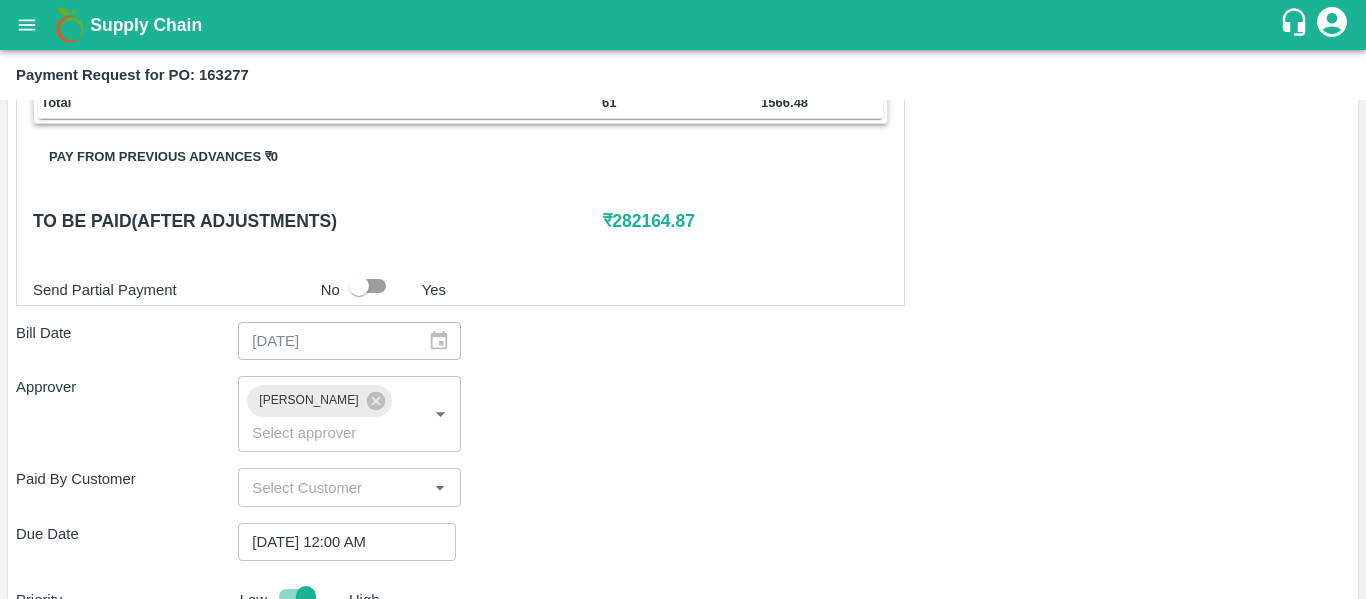 scroll, scrollTop: 875, scrollLeft: 0, axis: vertical 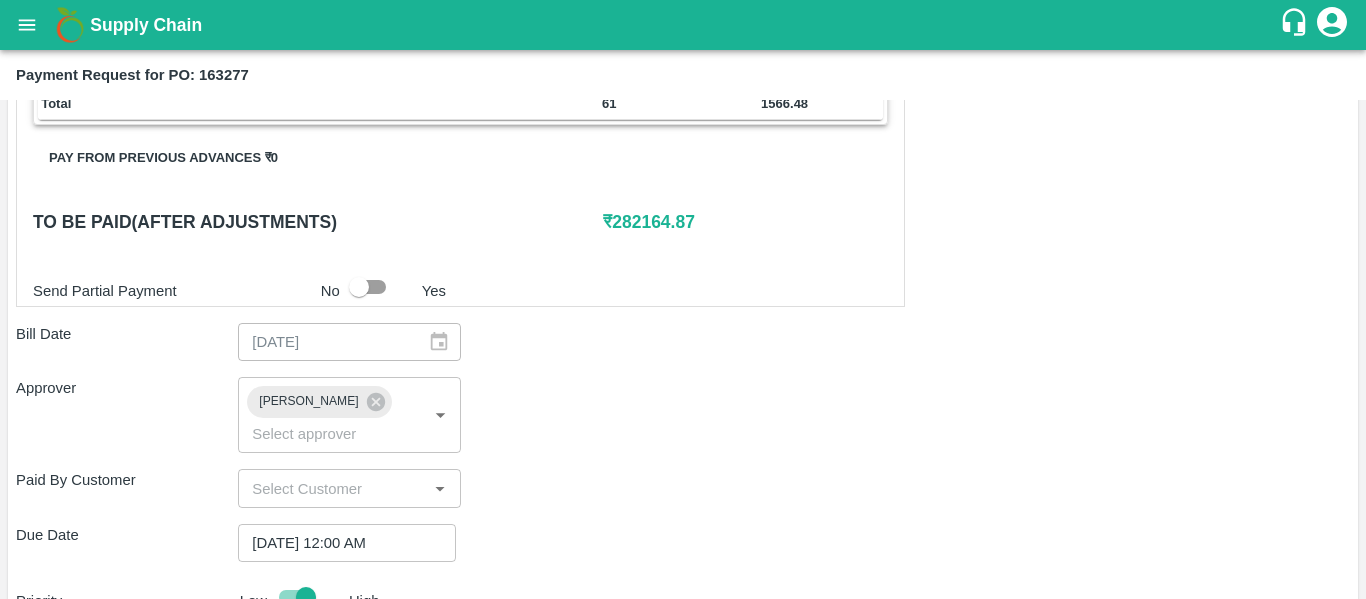 type on "Fruit Bill" 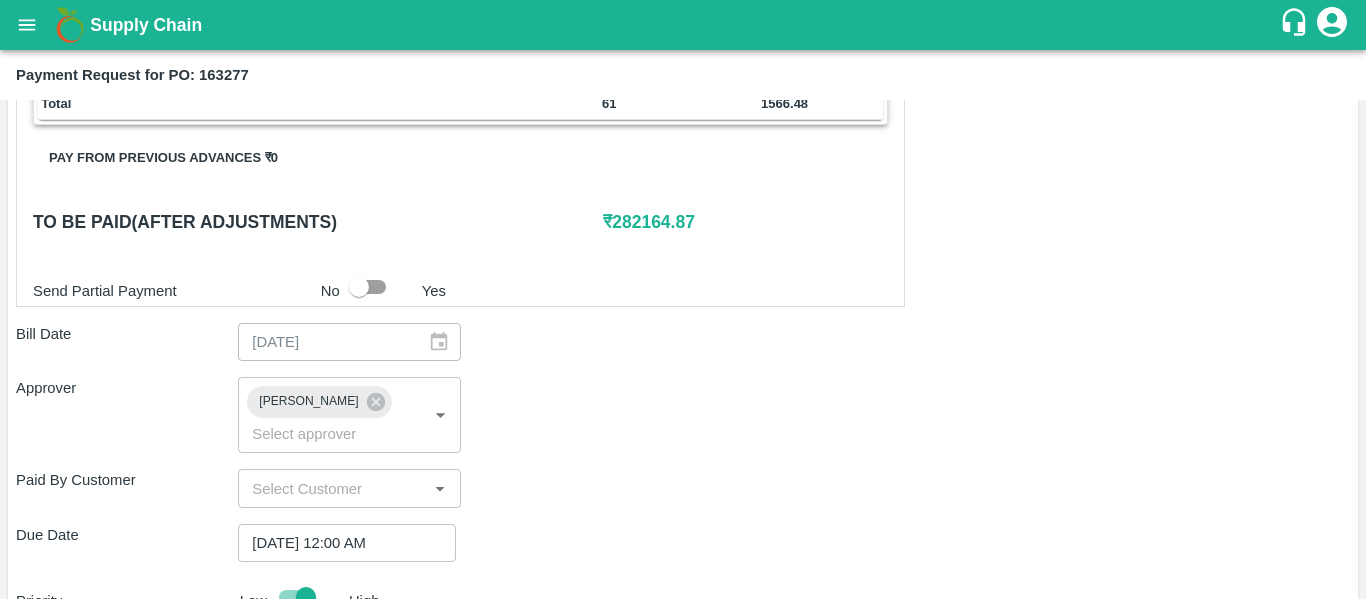 scroll, scrollTop: 1082, scrollLeft: 0, axis: vertical 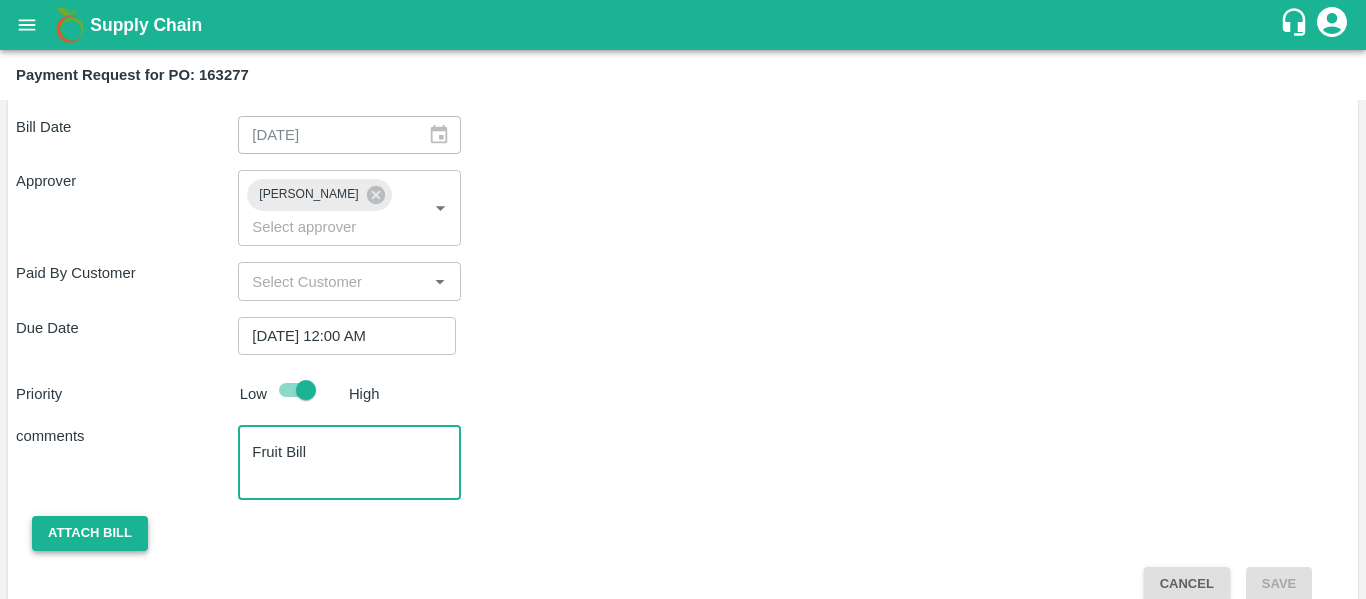 click on "Attach bill" at bounding box center [90, 533] 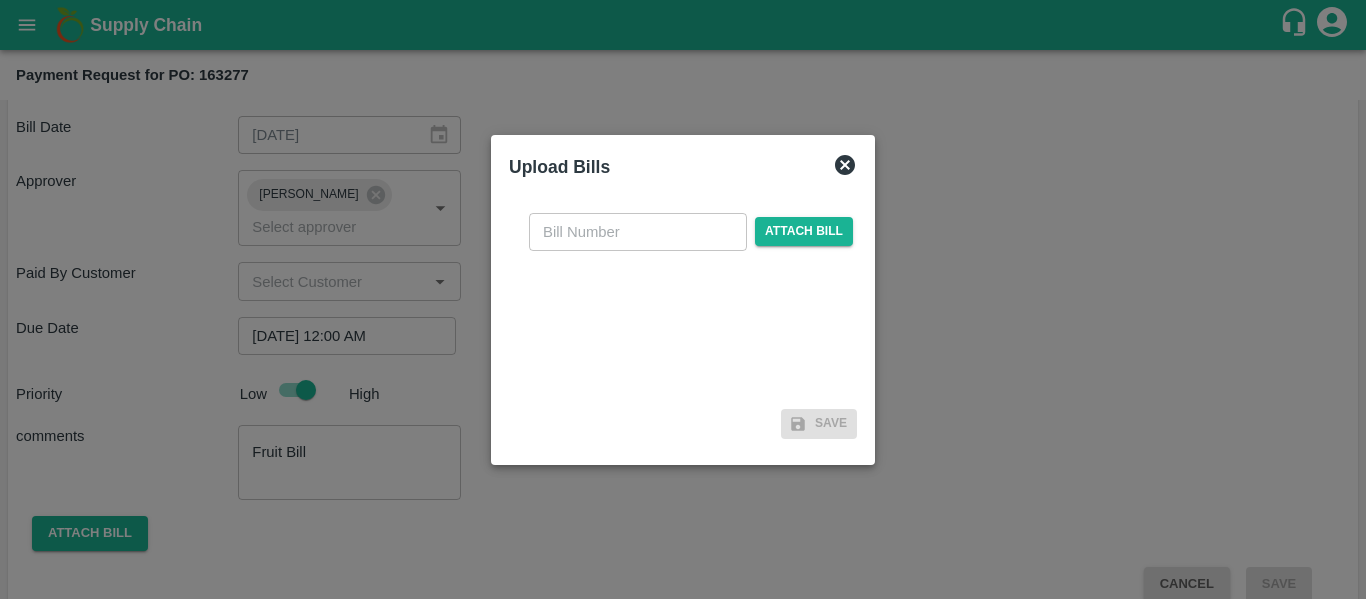 click at bounding box center [638, 232] 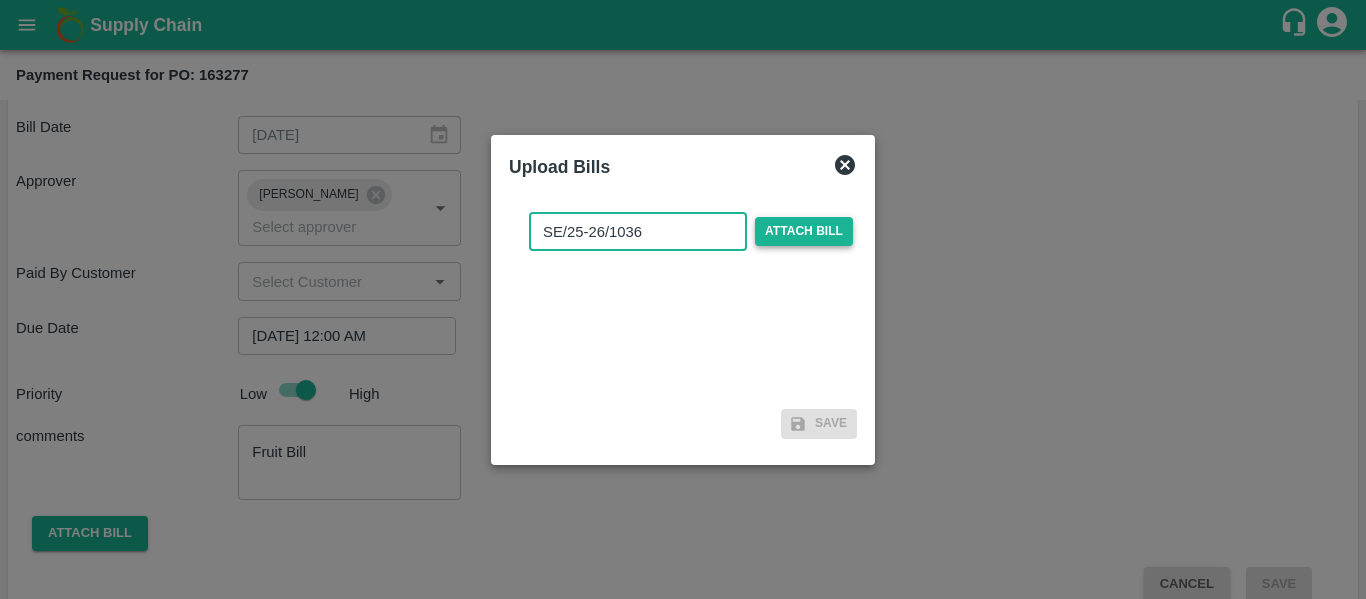 type on "SE/25-26/1036" 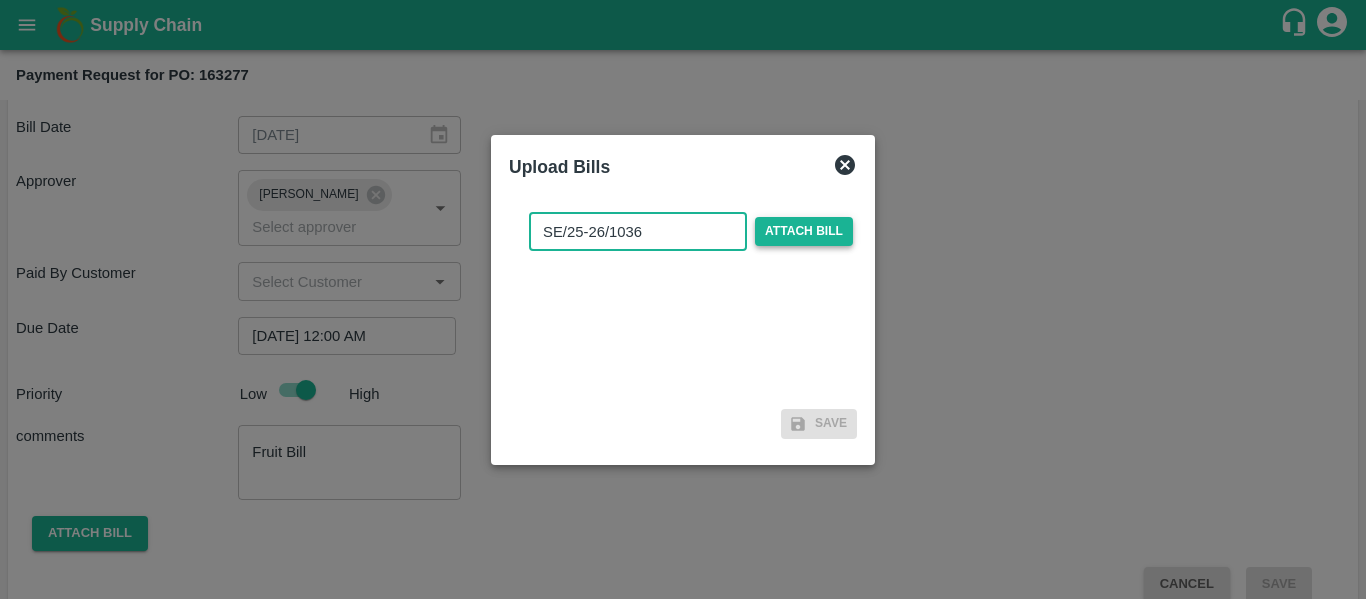 click on "Attach bill" at bounding box center (804, 231) 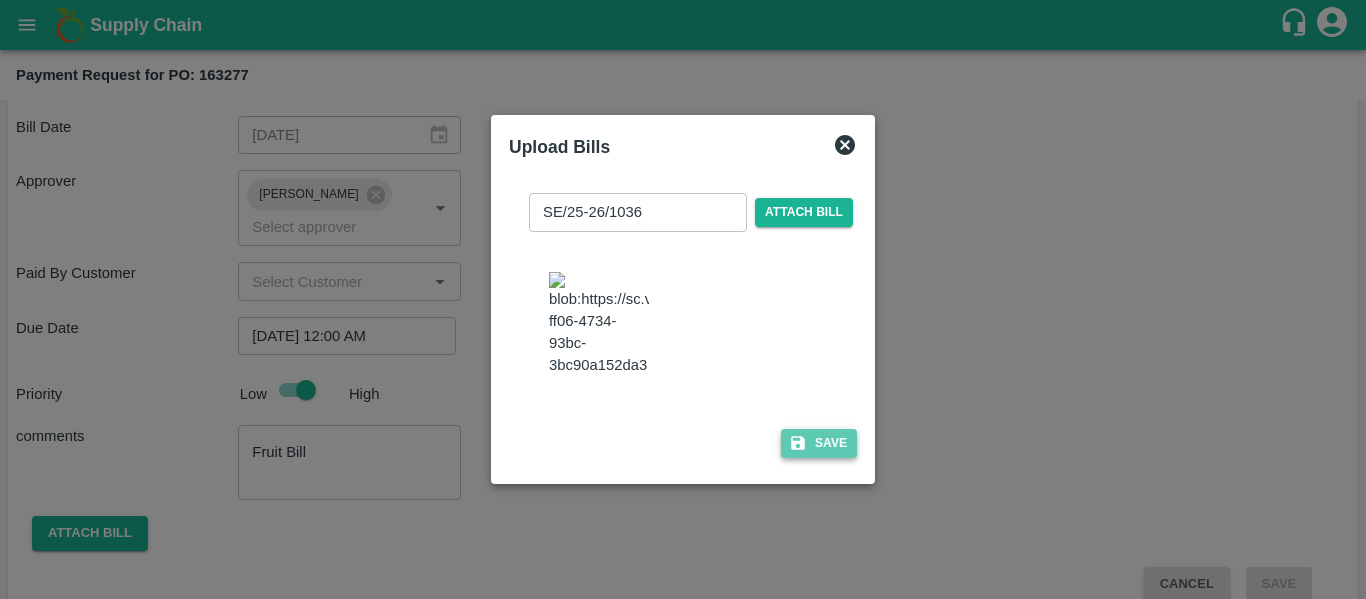 click 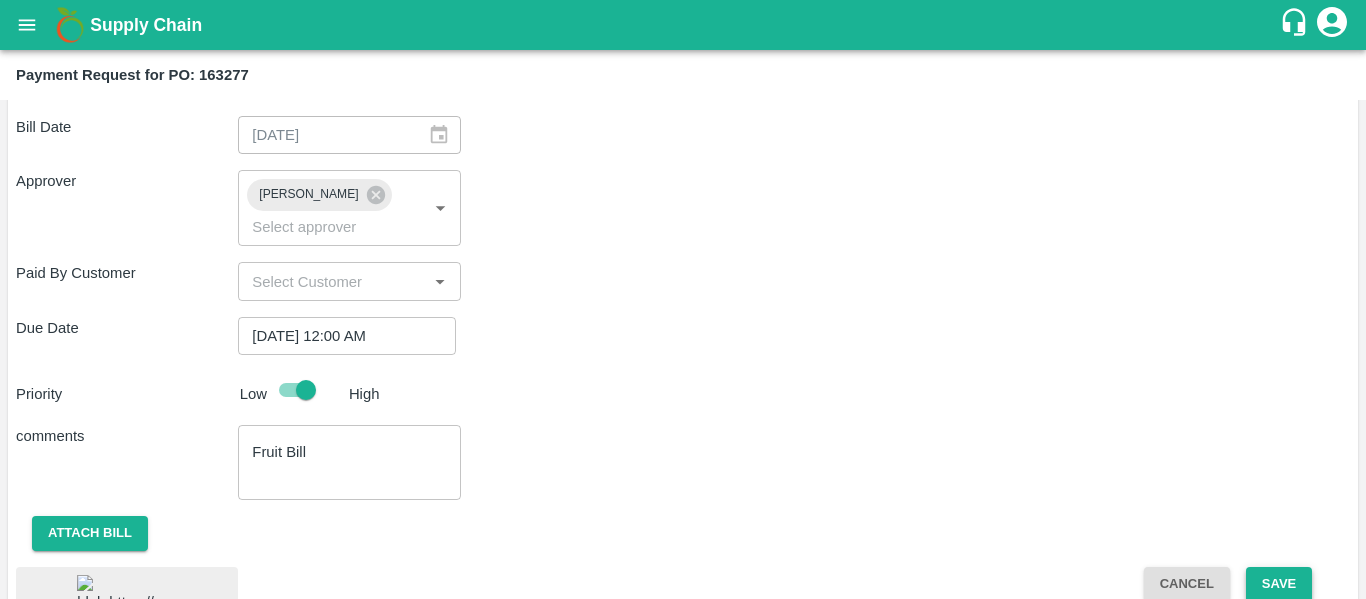 click on "Save" at bounding box center [1279, 584] 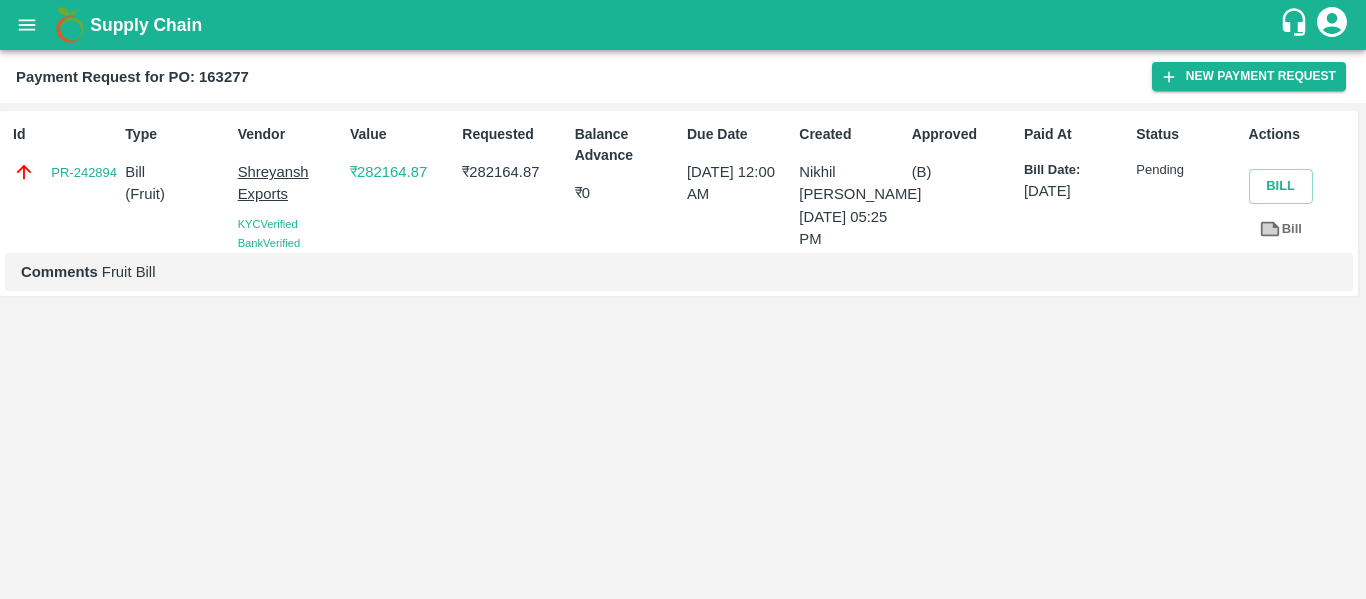 click at bounding box center (27, 25) 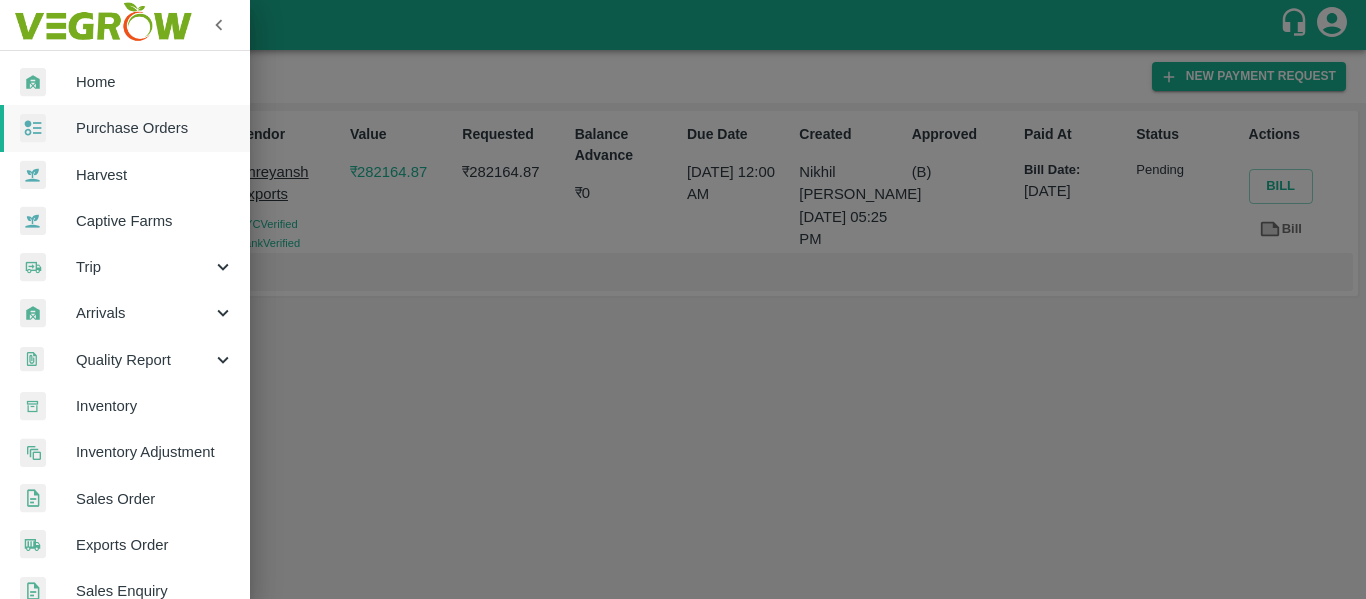 click on "Purchase Orders" at bounding box center [155, 128] 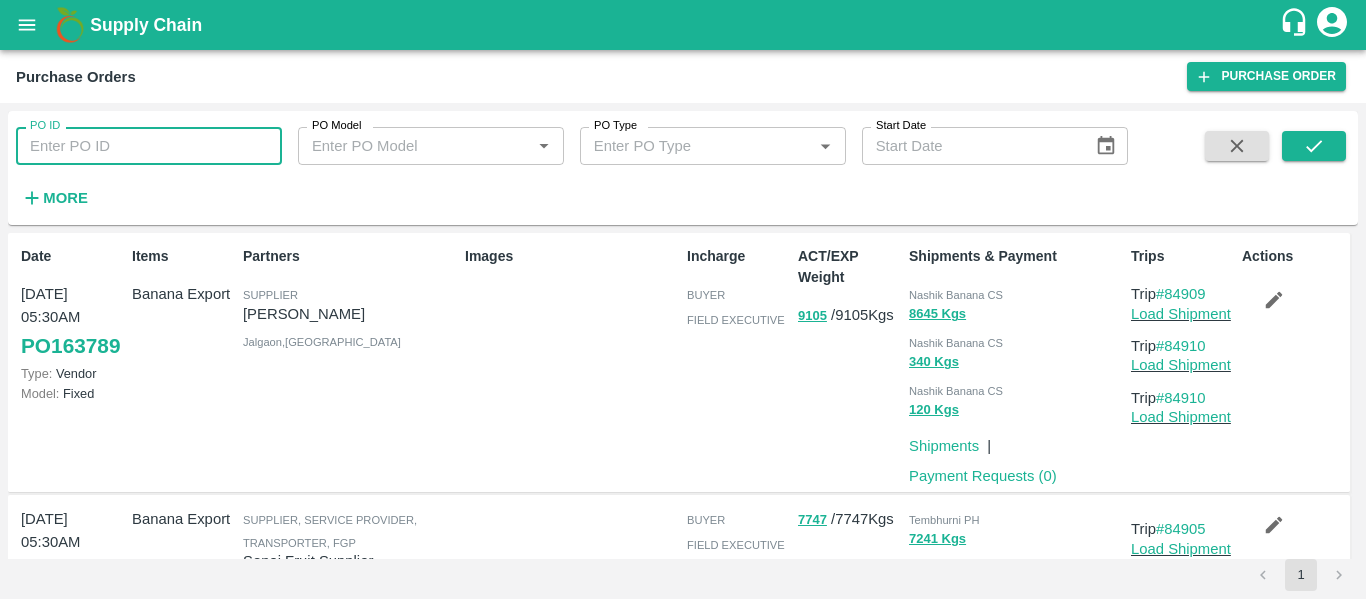 click on "PO ID" at bounding box center [149, 146] 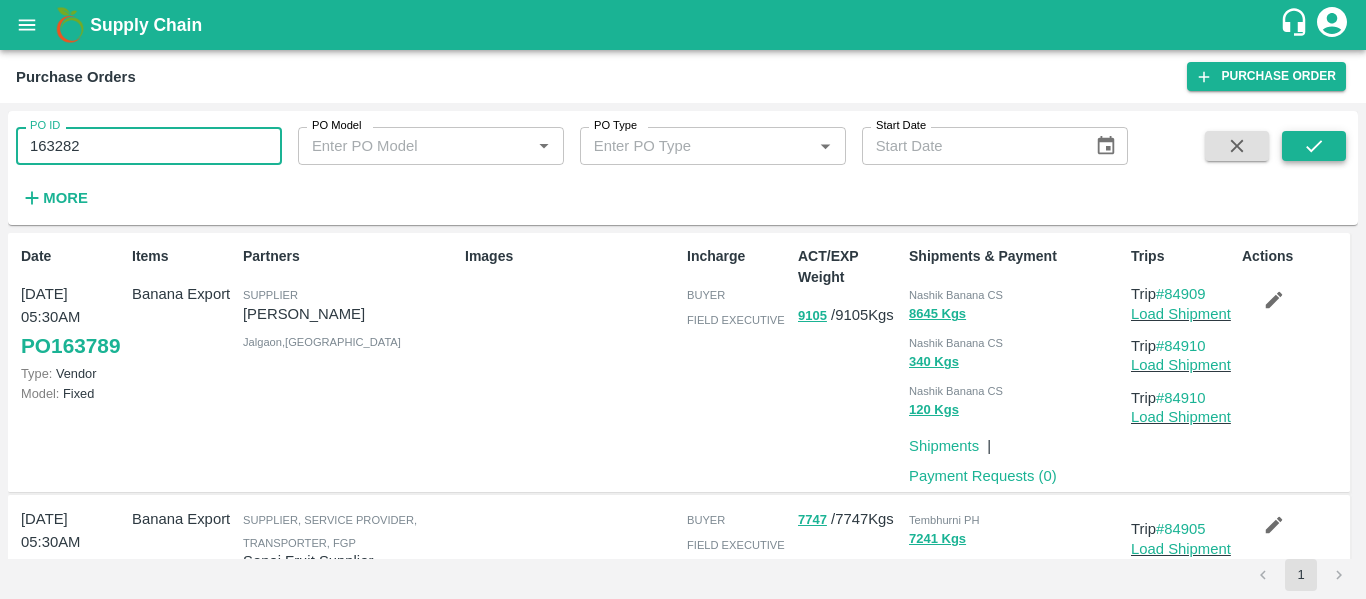 type on "163282" 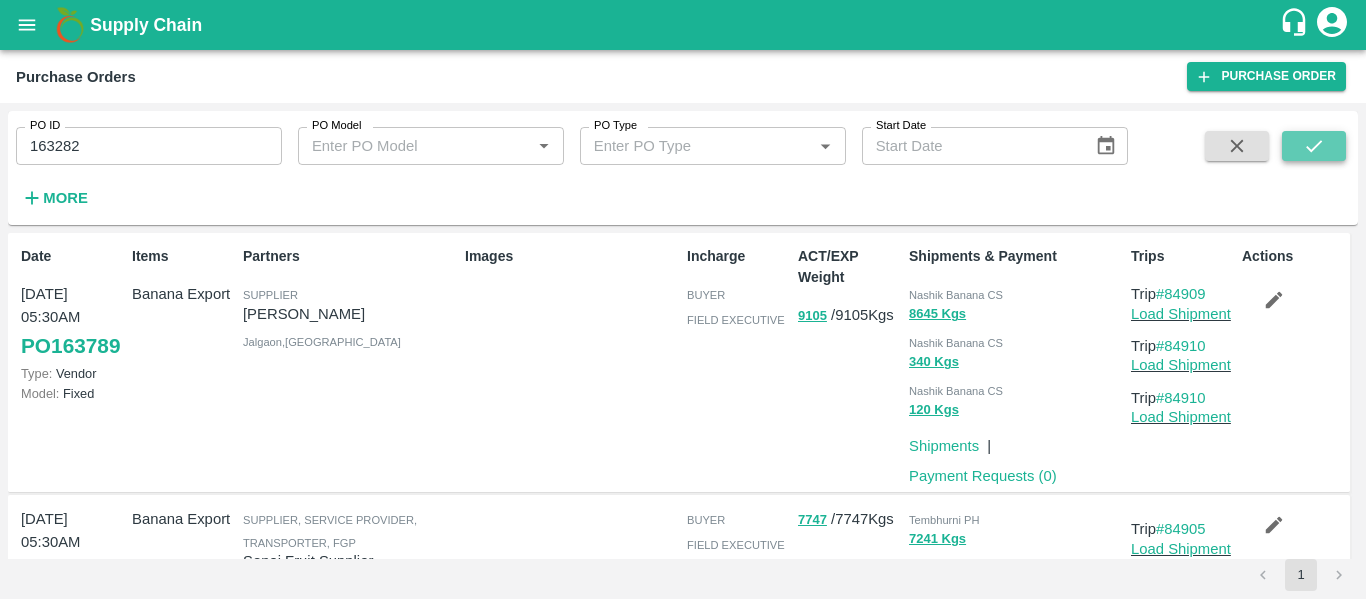 click at bounding box center [1314, 146] 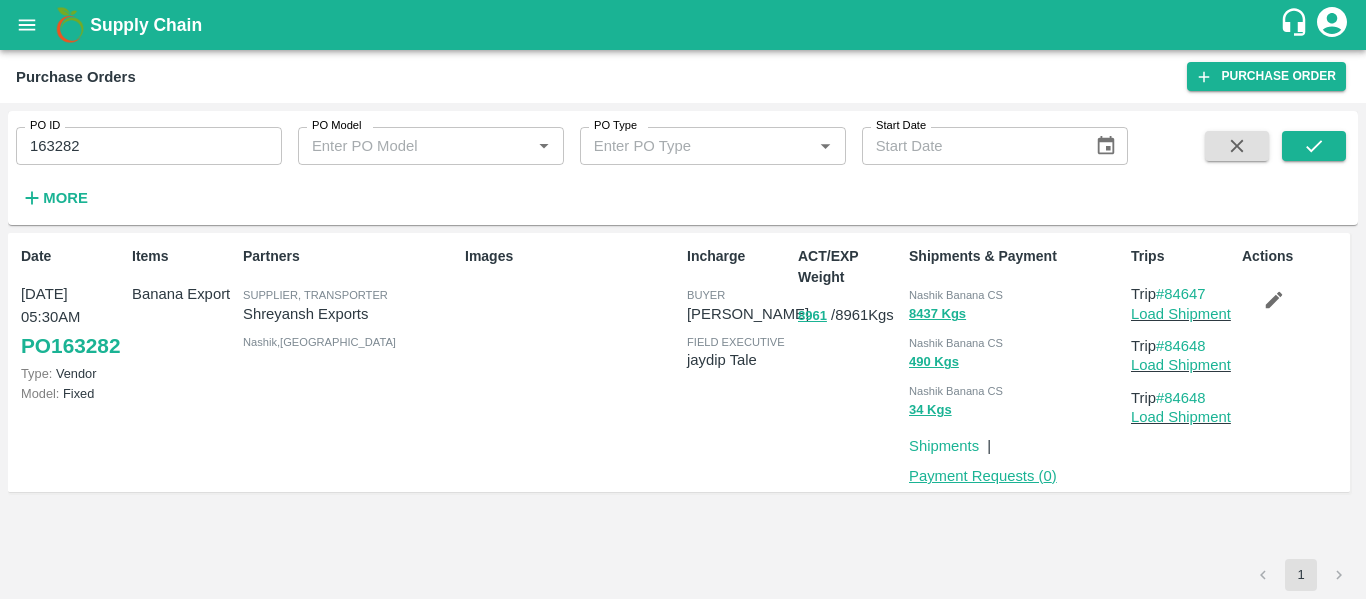 click on "Payment Requests ( 0 )" at bounding box center (983, 476) 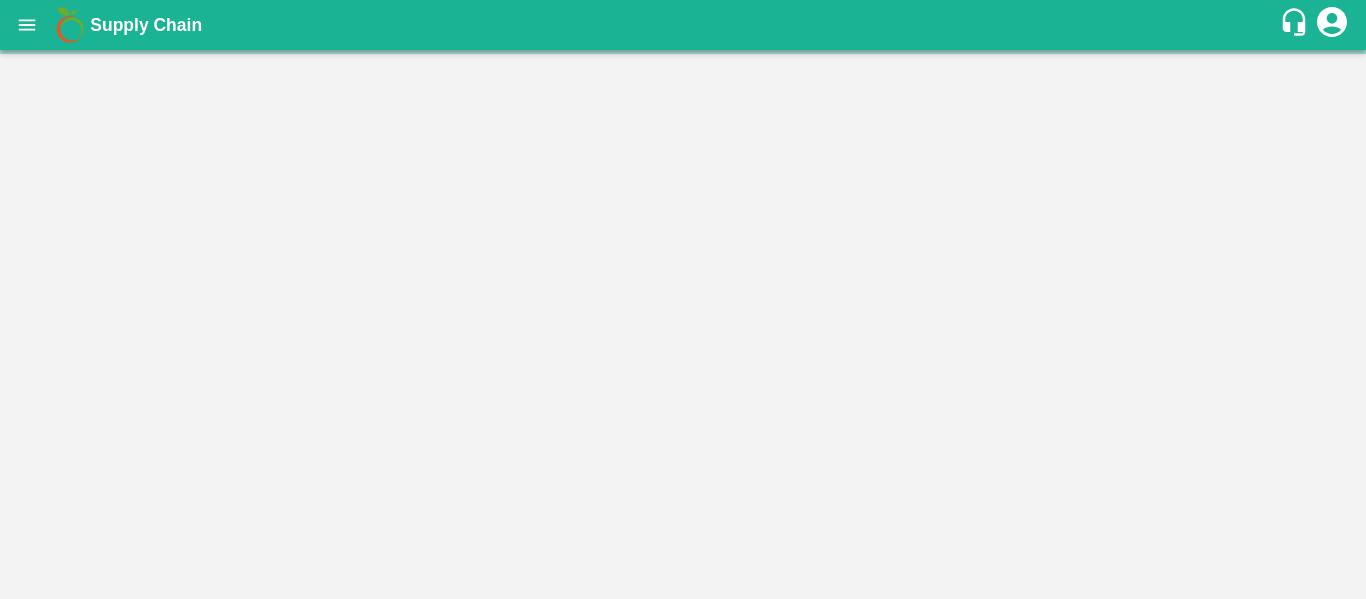 scroll, scrollTop: 0, scrollLeft: 0, axis: both 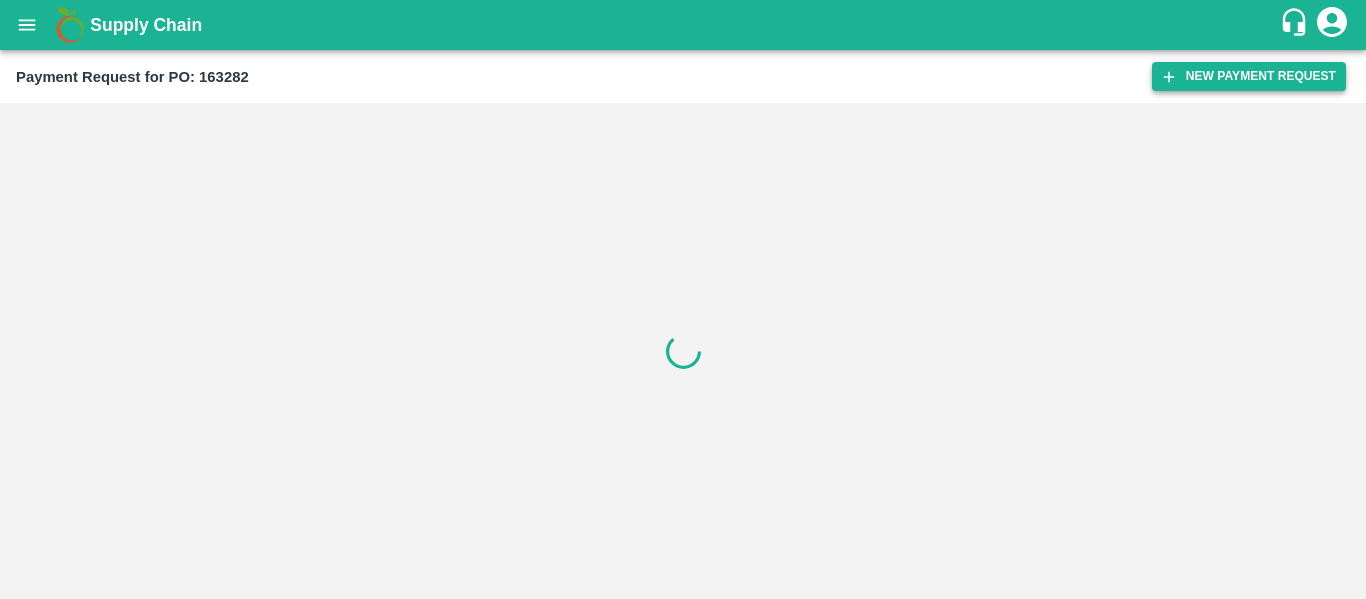 click on "New Payment Request" at bounding box center [1249, 76] 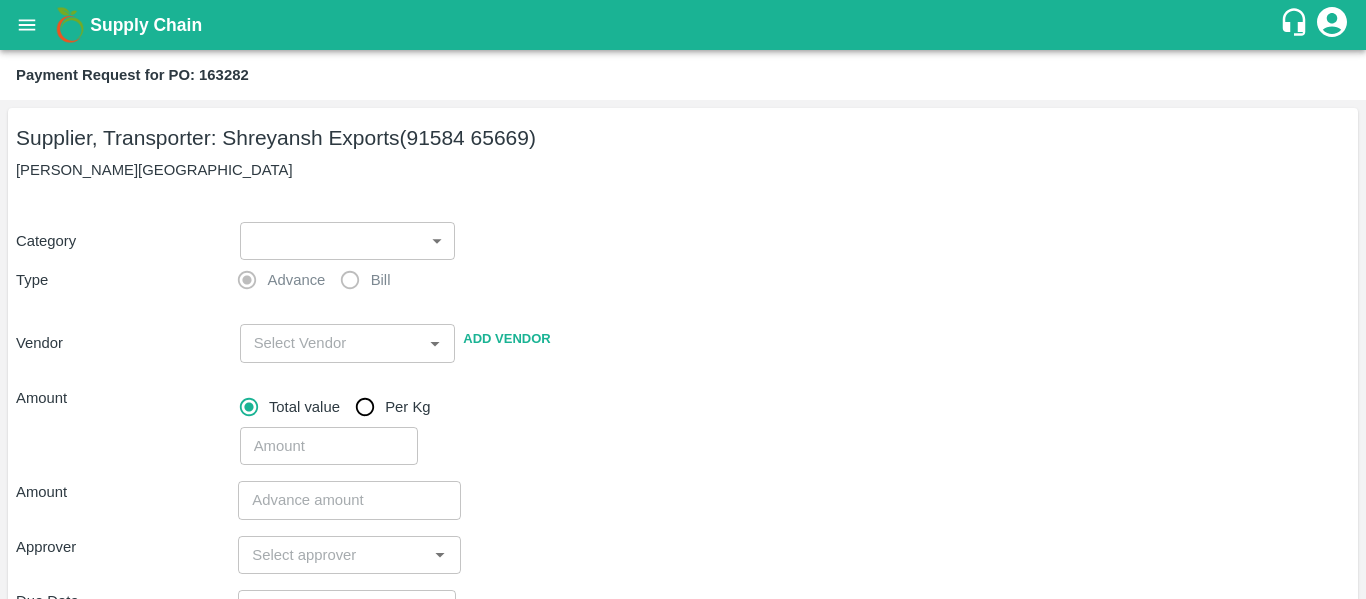 click on "Supply Chain Payment Request for PO: 163282 Supplier, Transporter:    Shreyansh Exports  (91584 65669) Nashik, Nashik Category ​ ​ Type Advance Bill Vendor ​ Add Vendor Amount Total value Per Kg ​ Amount ​ Approver ​ Due Date ​  Priority  Low  High Comment x ​ Attach bill Cancel Save Tembhurni PH Nashik CC Shahada Banana Export PH Savda Banana Export PH Nashik Banana CS Nikhil Subhash Mangvade Logout" at bounding box center (683, 299) 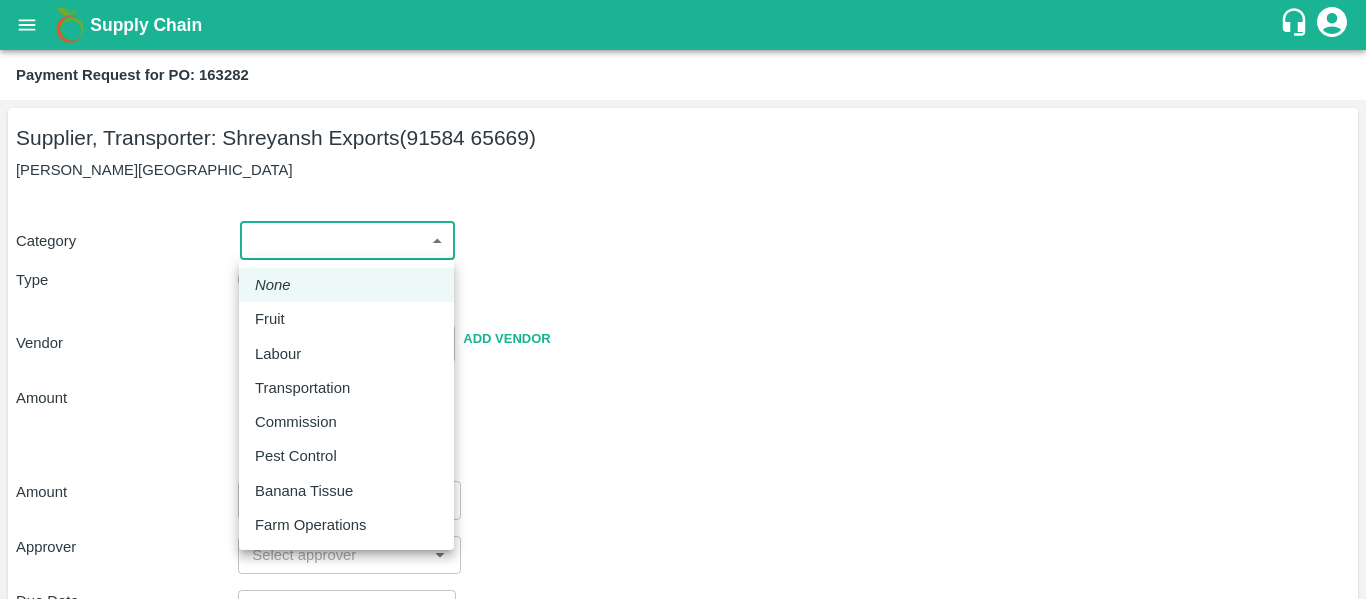 click on "Fruit" at bounding box center (275, 319) 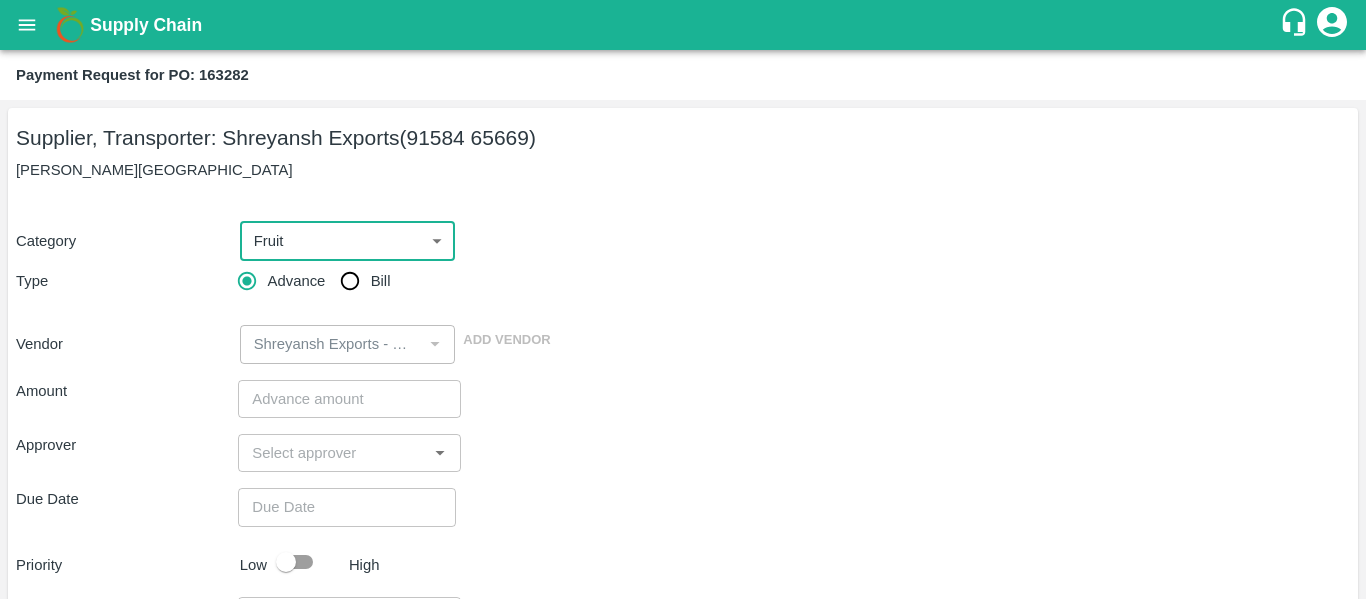 click on "Bill" at bounding box center [350, 281] 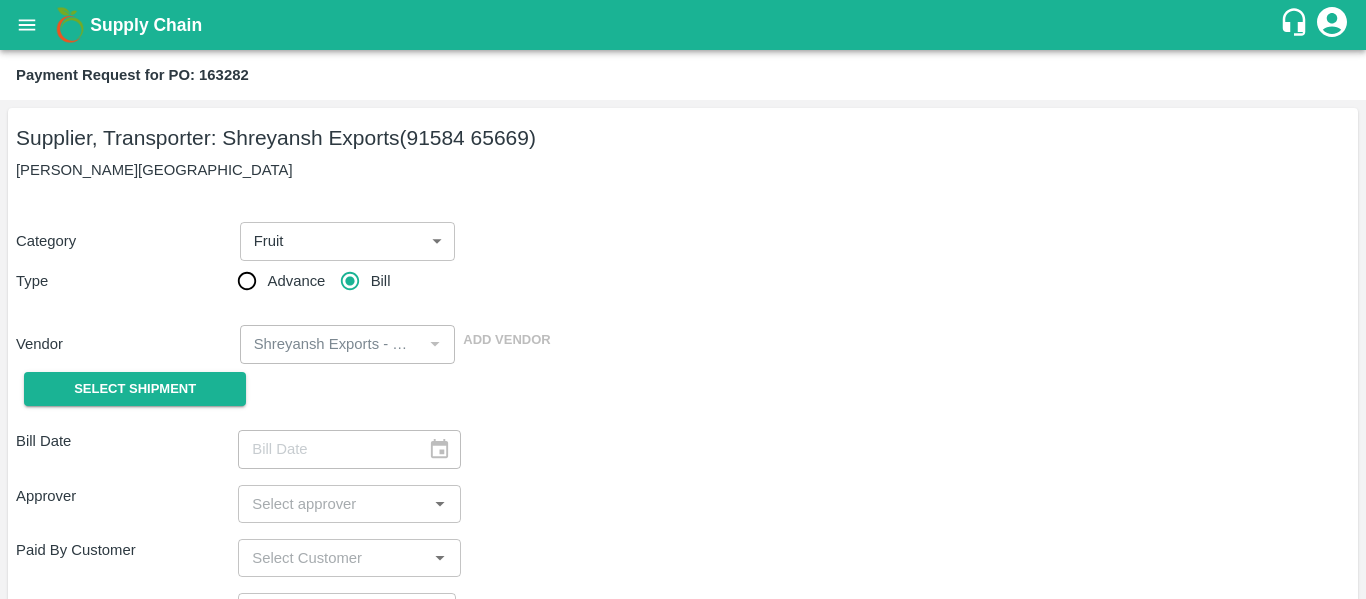 click on "Bill Date ​ Approver ​ Paid By Customer ​ Due Date ​  Priority  Low  High comments x ​ Attach bill Cancel Save" at bounding box center [683, 646] 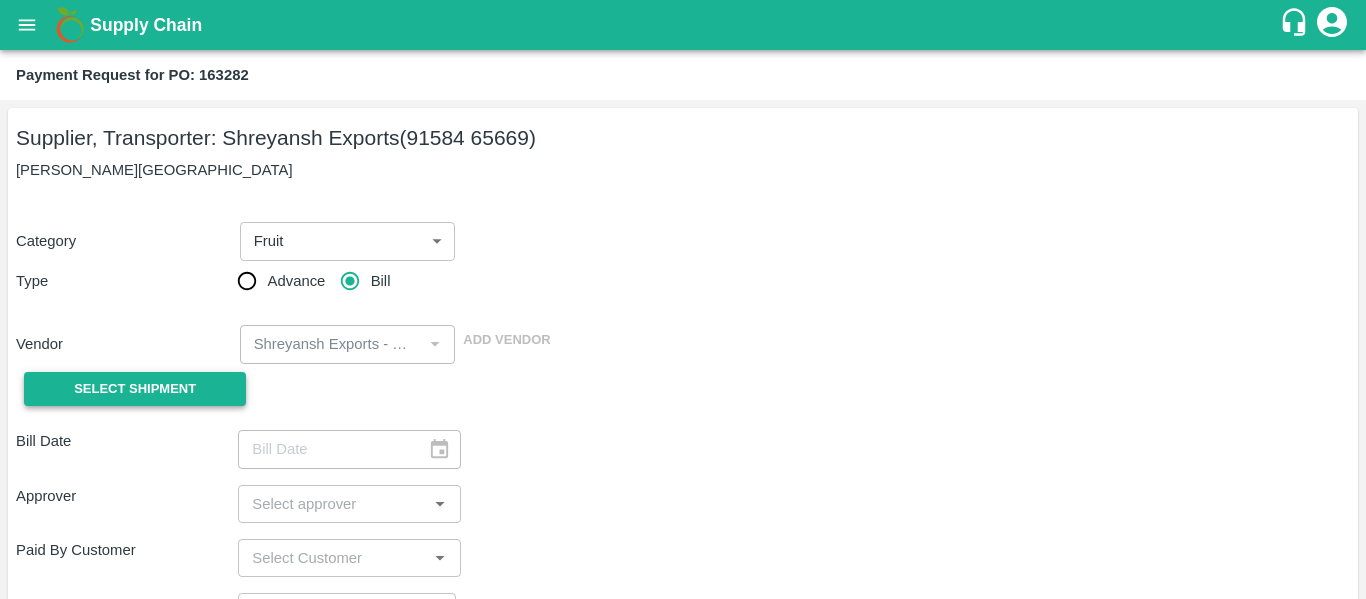 click on "Select Shipment" at bounding box center (135, 389) 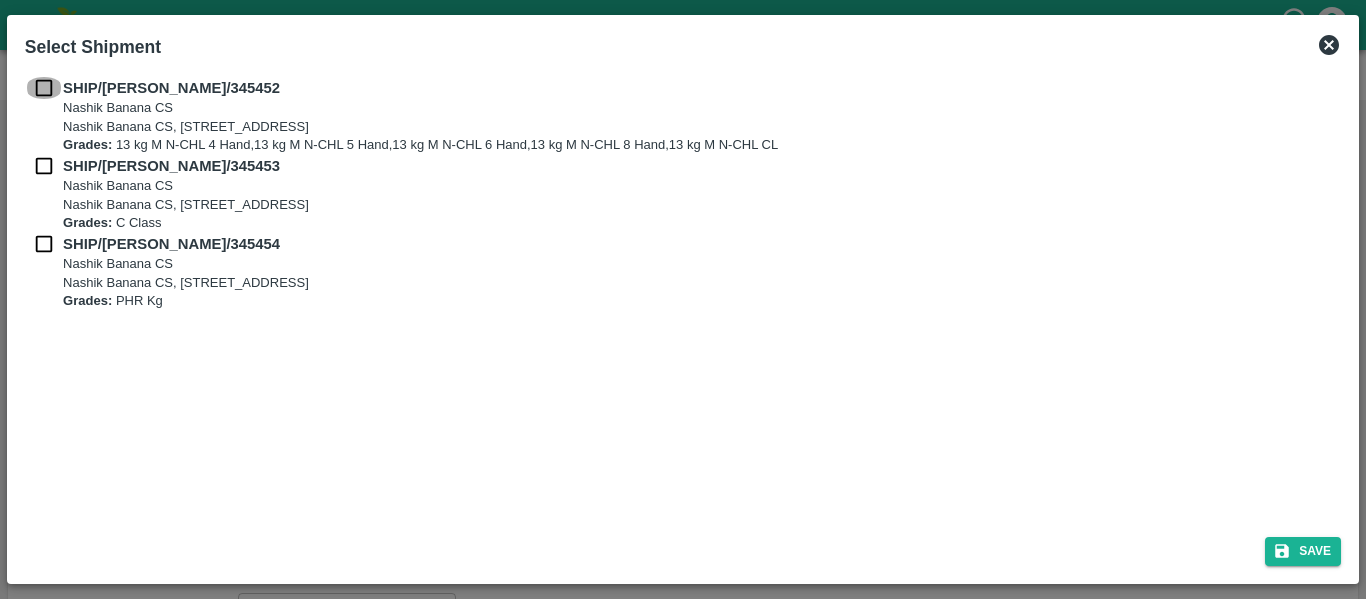 click at bounding box center (44, 88) 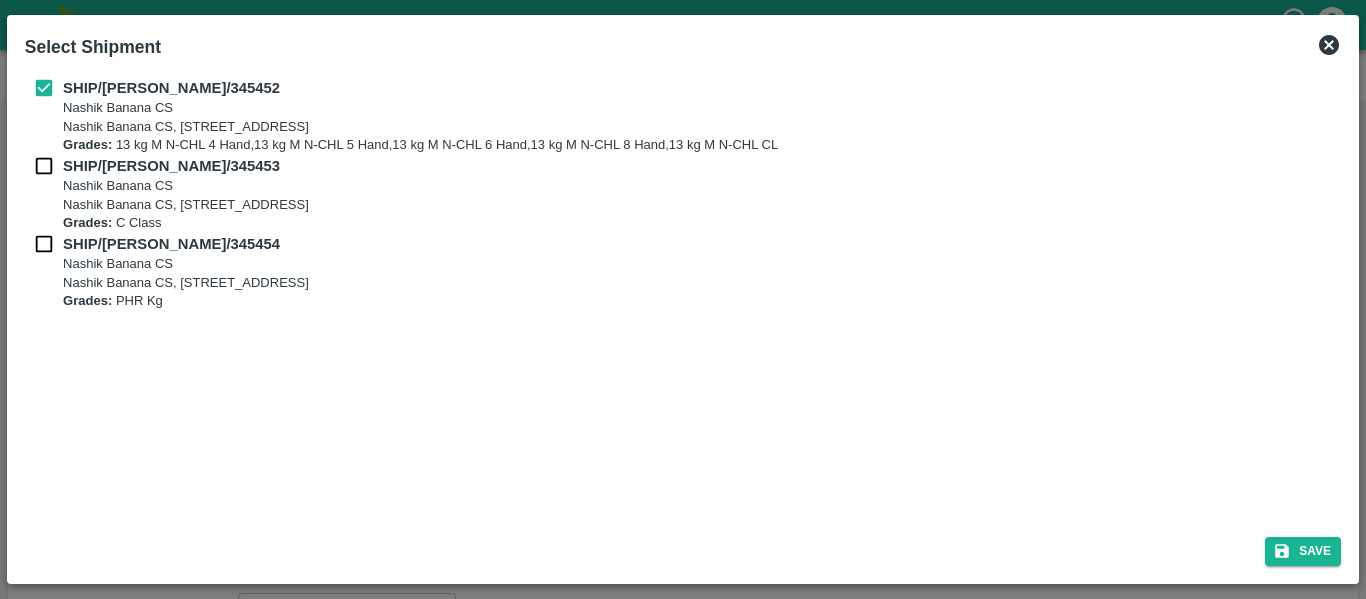 click at bounding box center [44, 166] 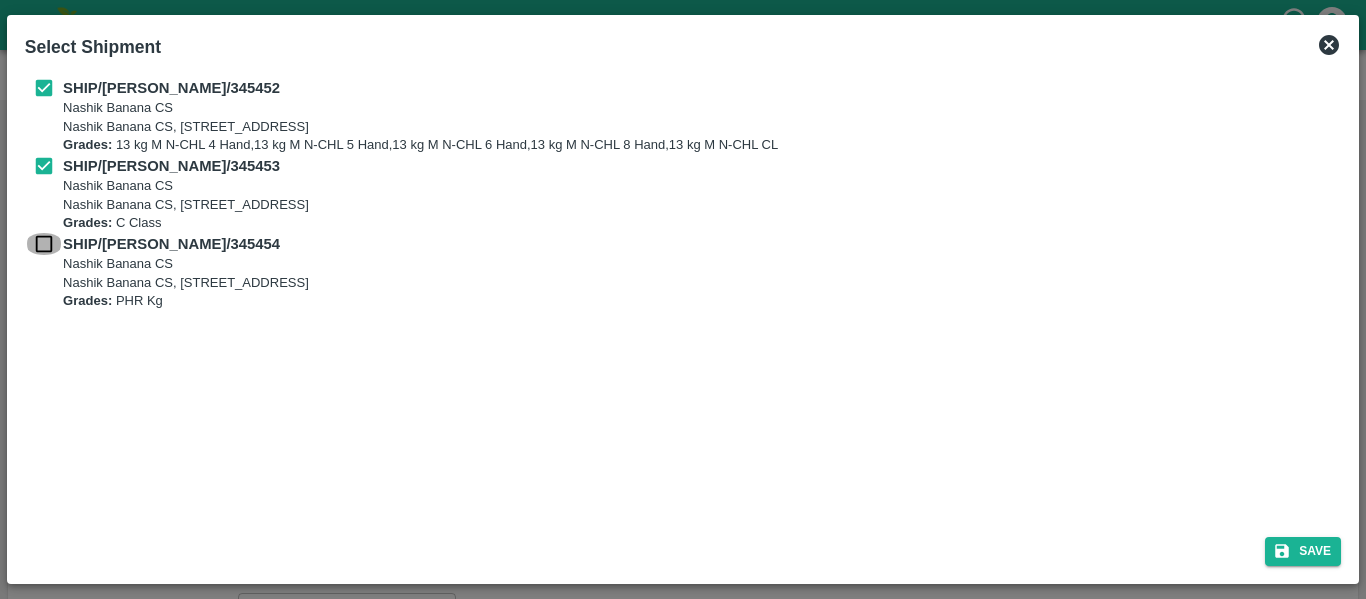 click at bounding box center (44, 244) 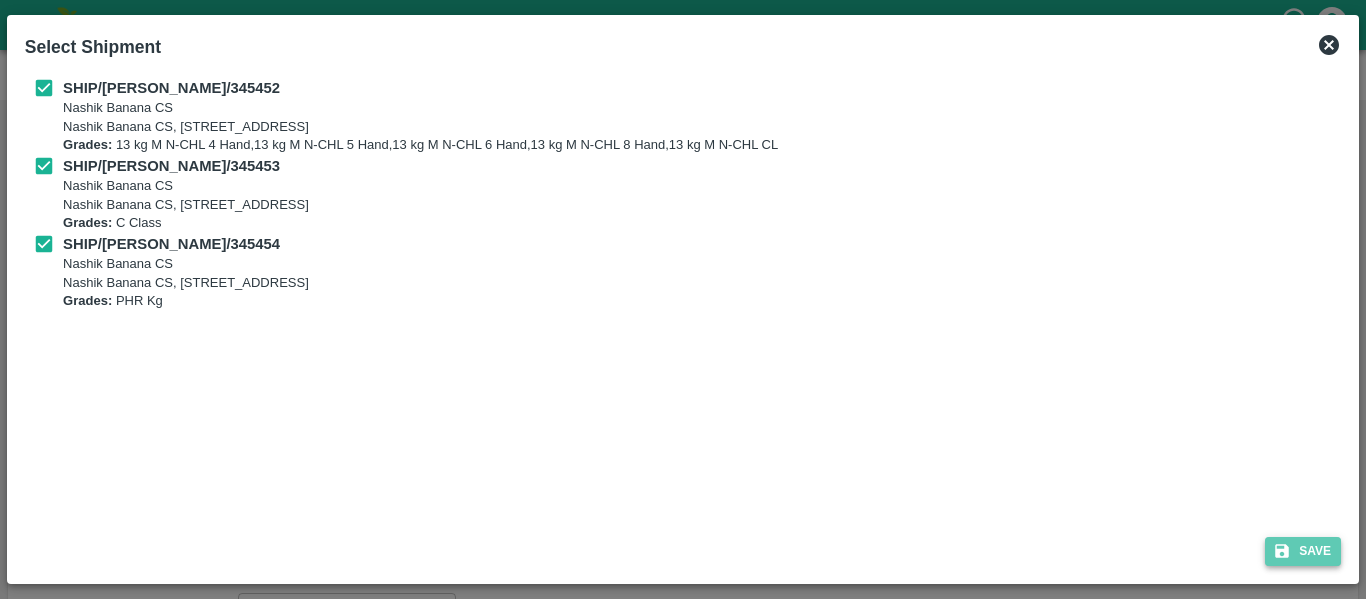 click 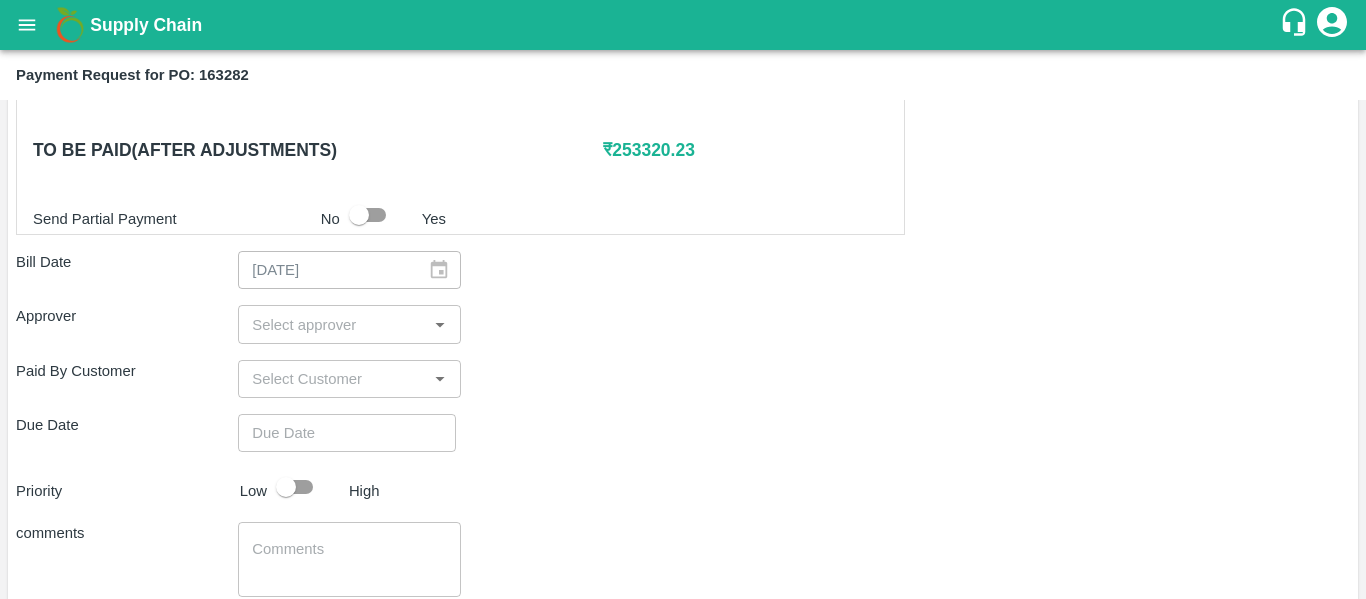 scroll, scrollTop: 992, scrollLeft: 0, axis: vertical 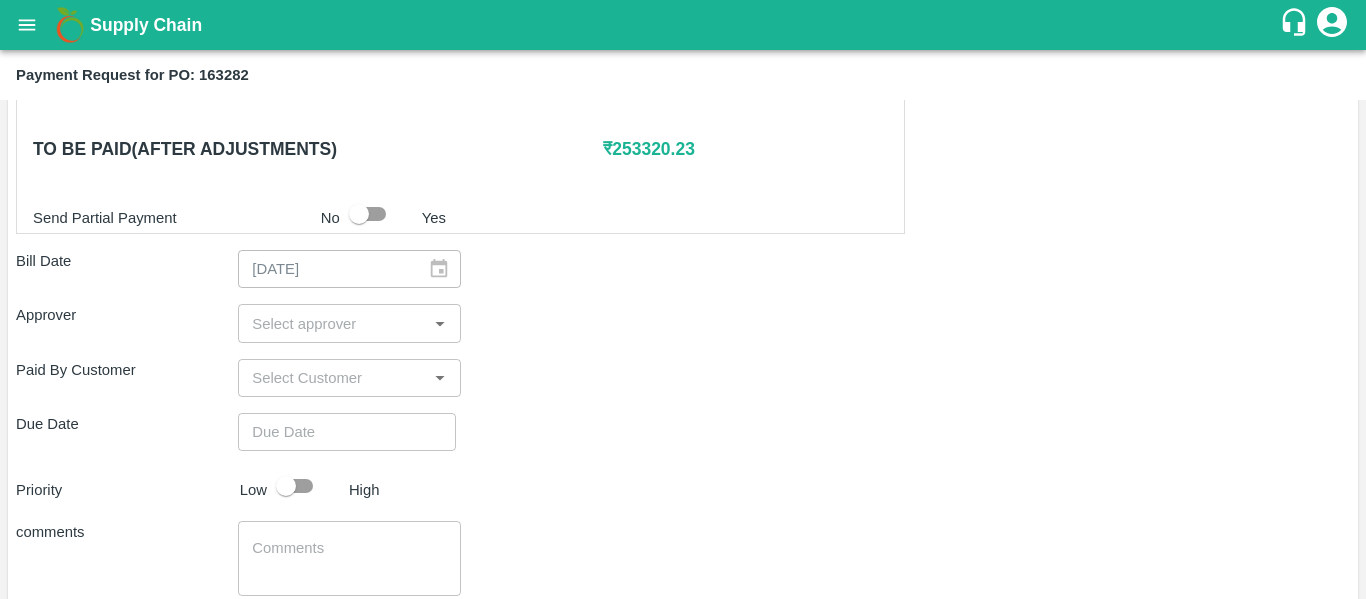 click on "​" at bounding box center (349, 323) 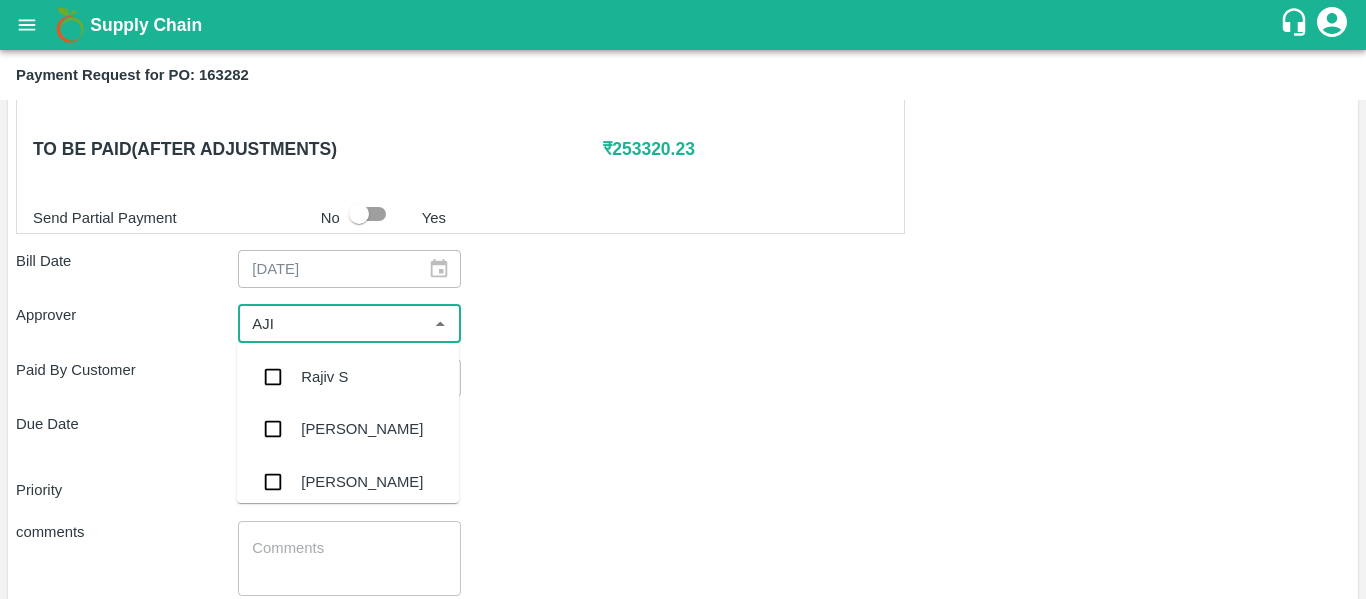 type on "AJIT" 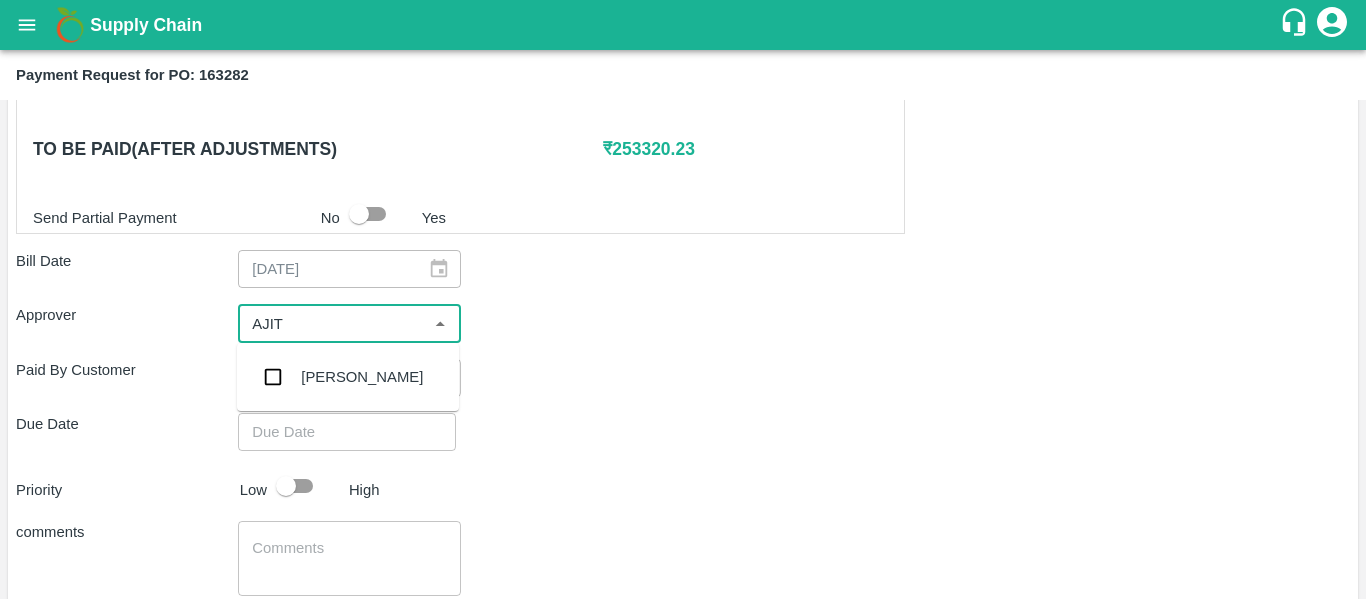 click on "[PERSON_NAME]" at bounding box center (348, 377) 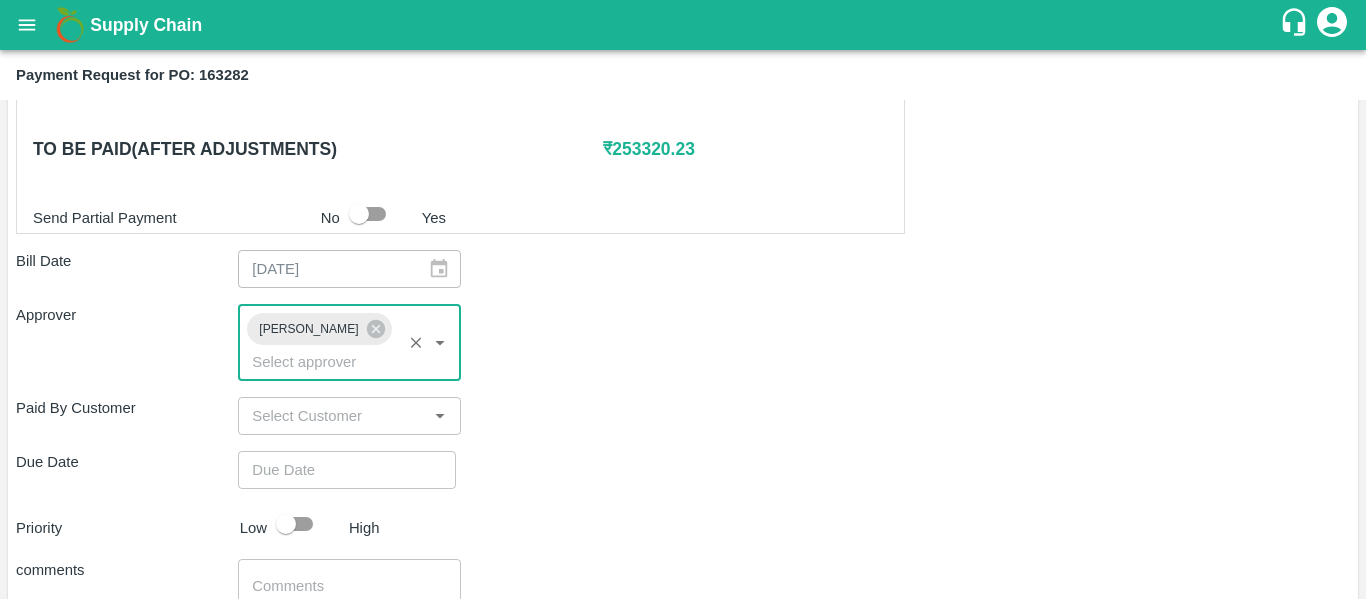type on "DD/MM/YYYY hh:mm aa" 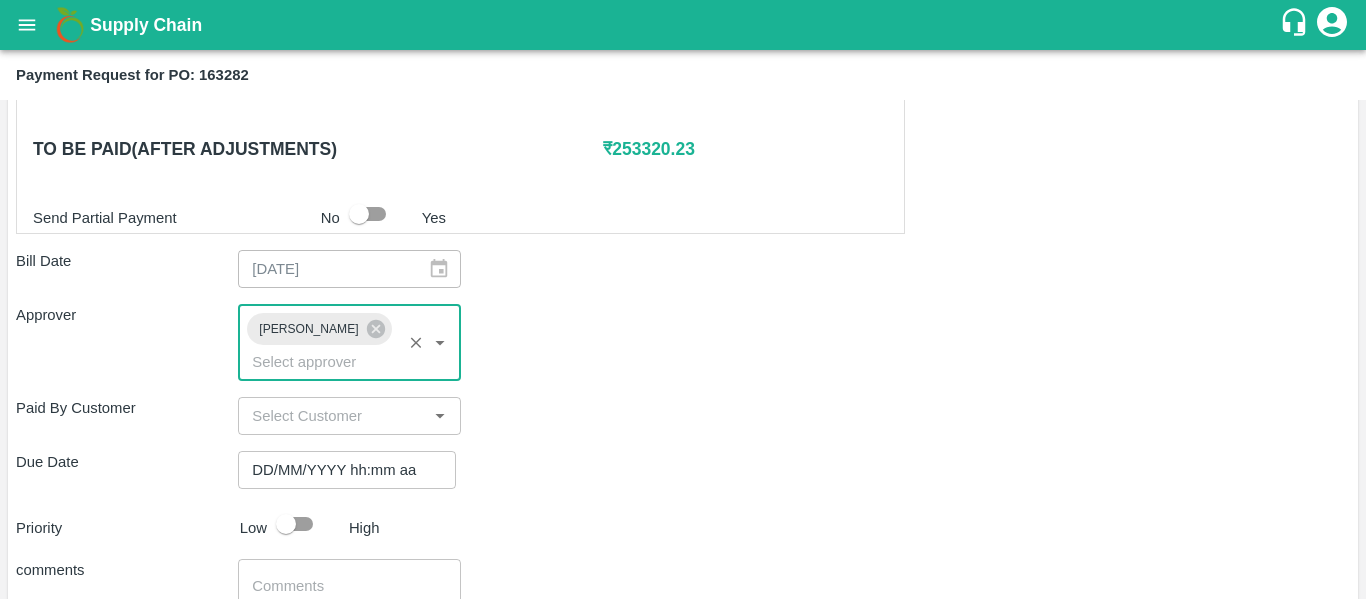click on "DD/MM/YYYY hh:mm aa" at bounding box center [340, 470] 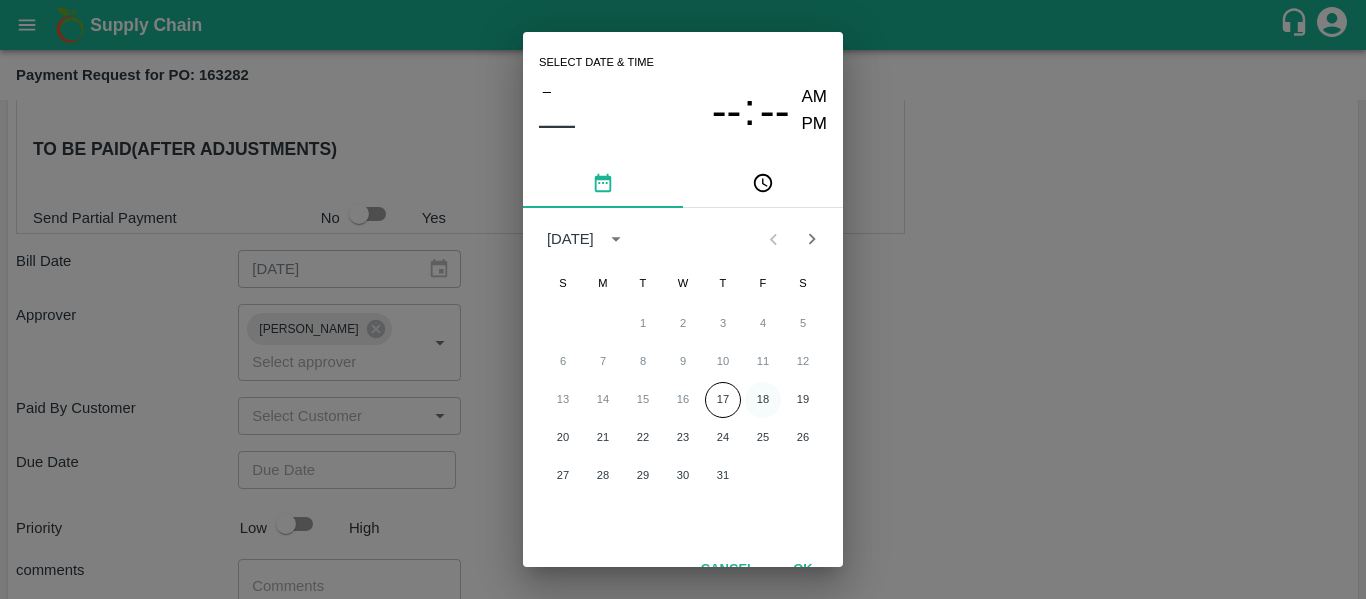 click on "18" at bounding box center (763, 400) 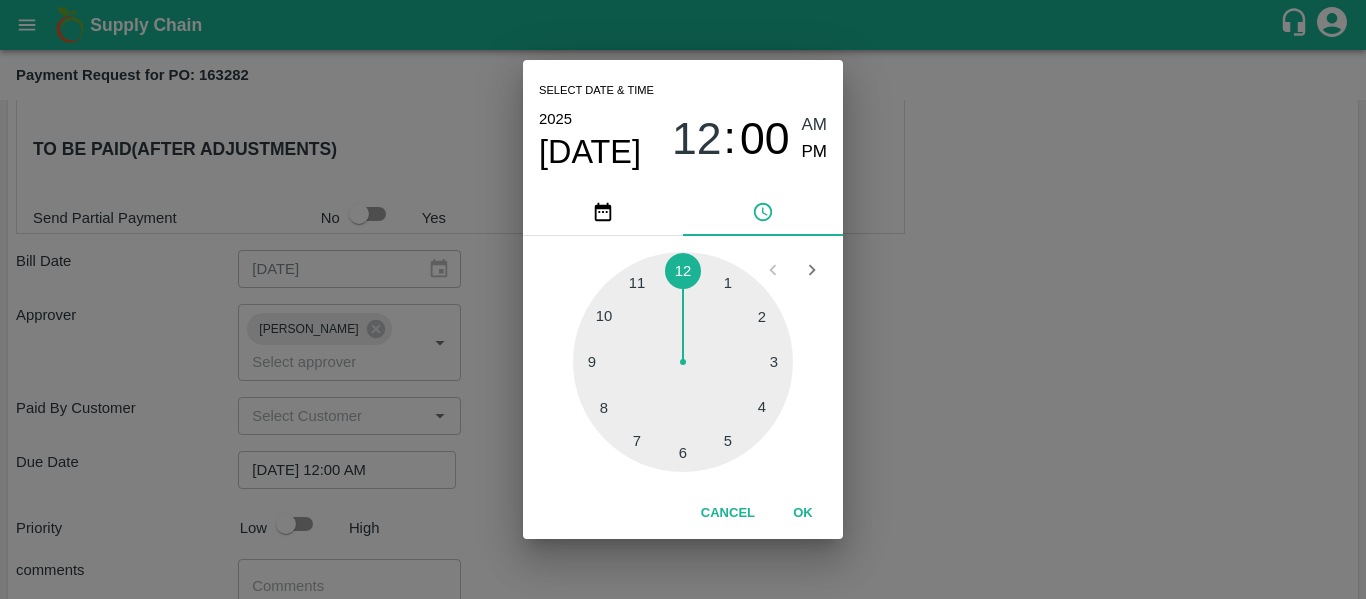 click on "Select date & time [DATE] 12 : 00 AM PM 1 2 3 4 5 6 7 8 9 10 11 12 Cancel OK" at bounding box center [683, 299] 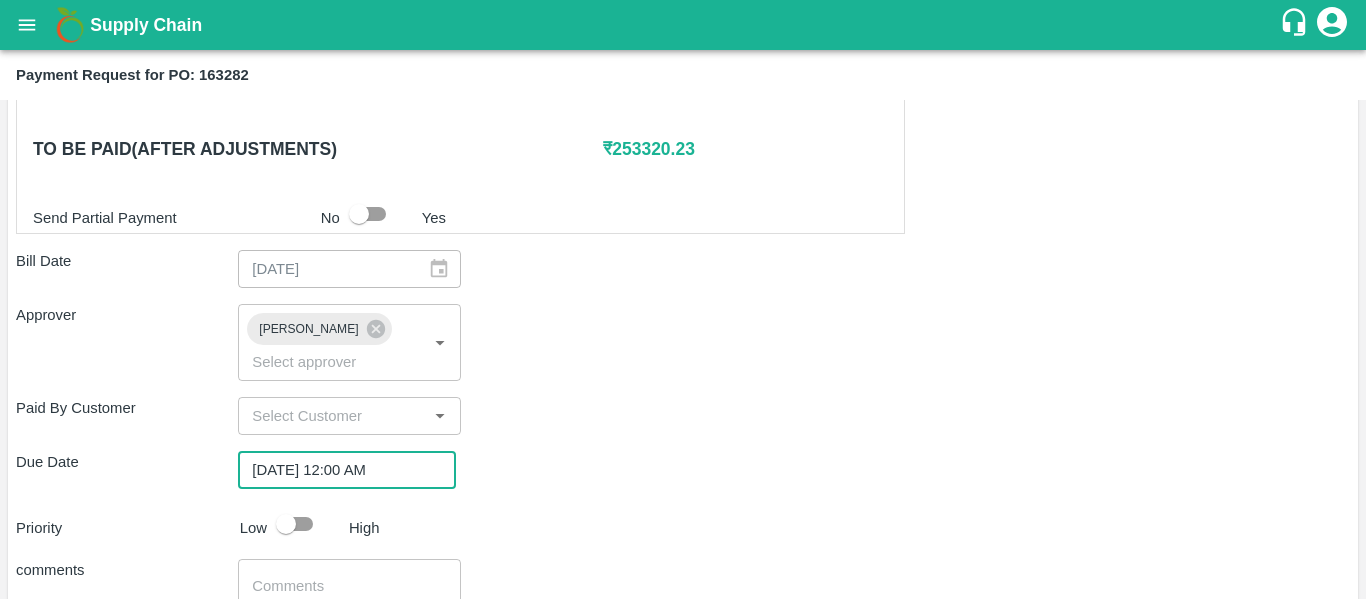 click at bounding box center (286, 524) 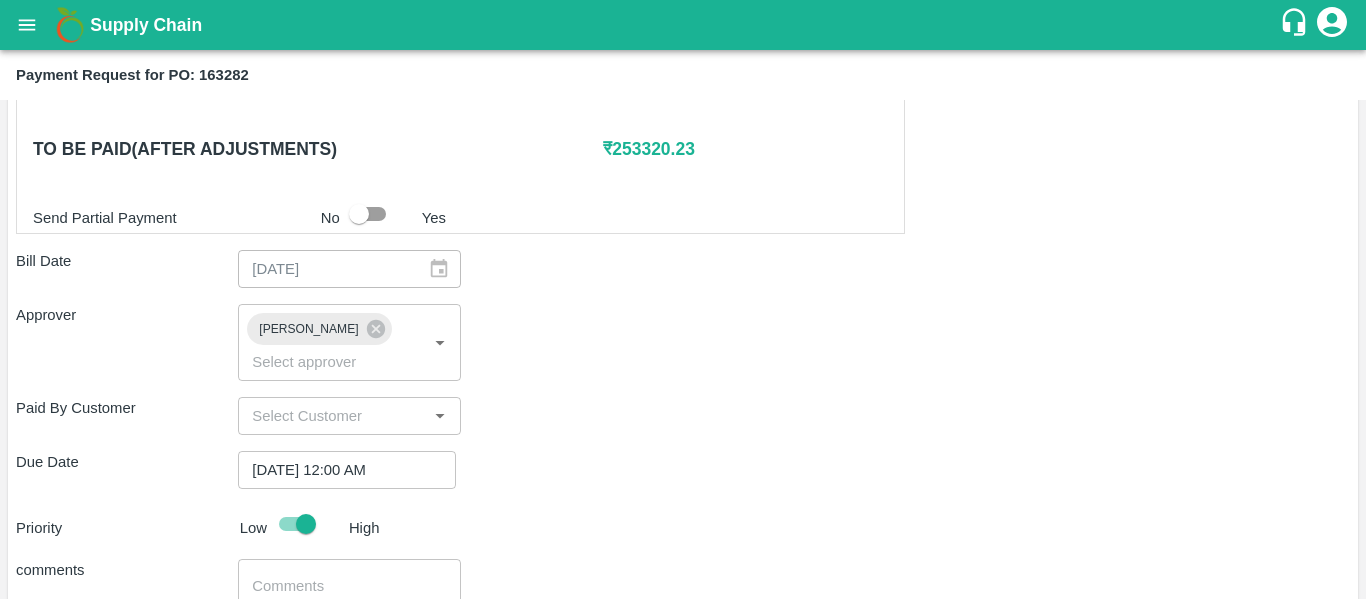 click at bounding box center [349, 597] 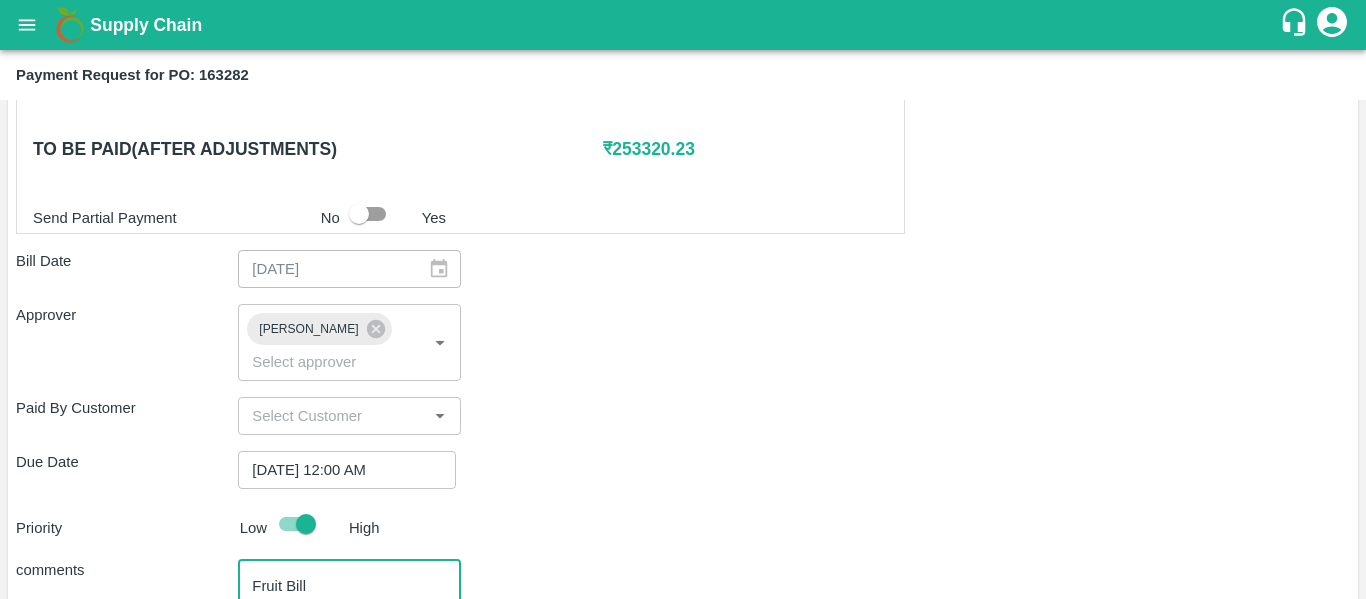 type on "Fruit Bill" 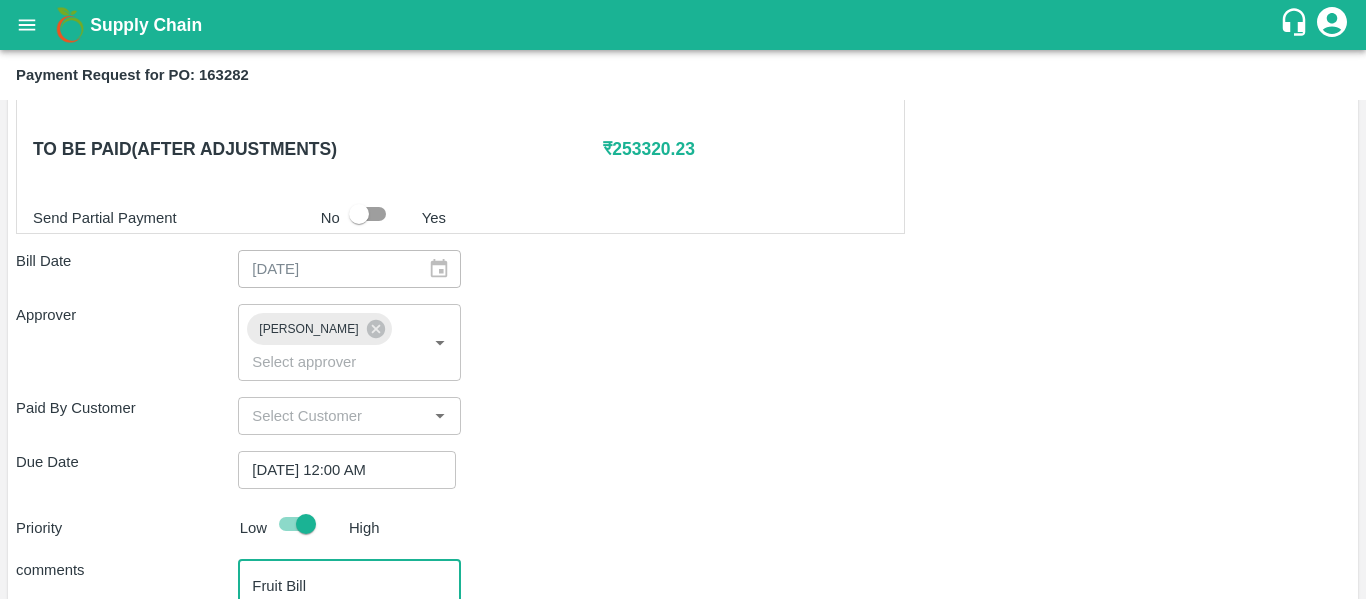 scroll, scrollTop: 1127, scrollLeft: 0, axis: vertical 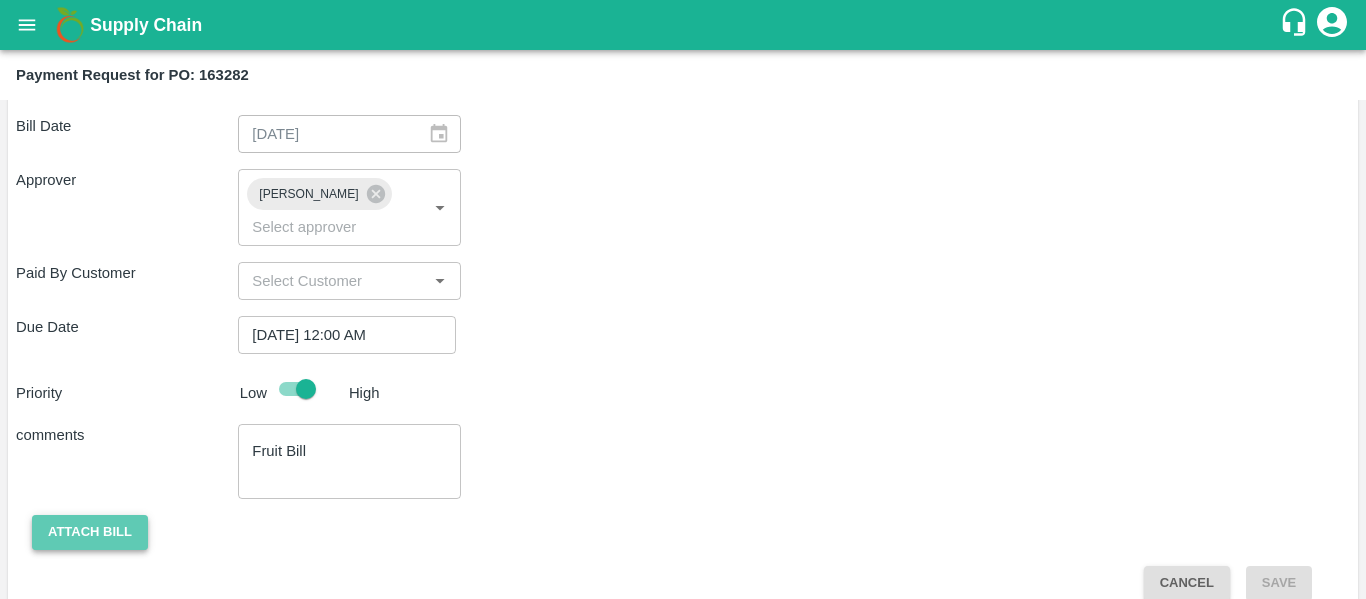 click on "Attach bill" at bounding box center (90, 532) 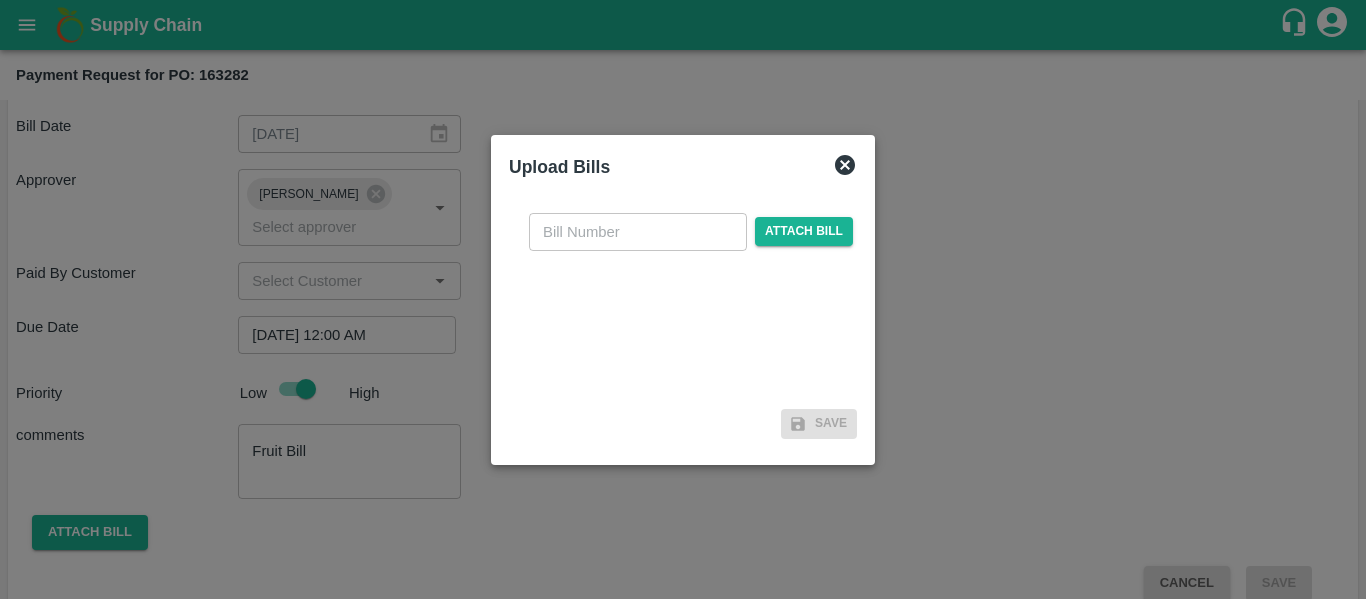click at bounding box center (638, 232) 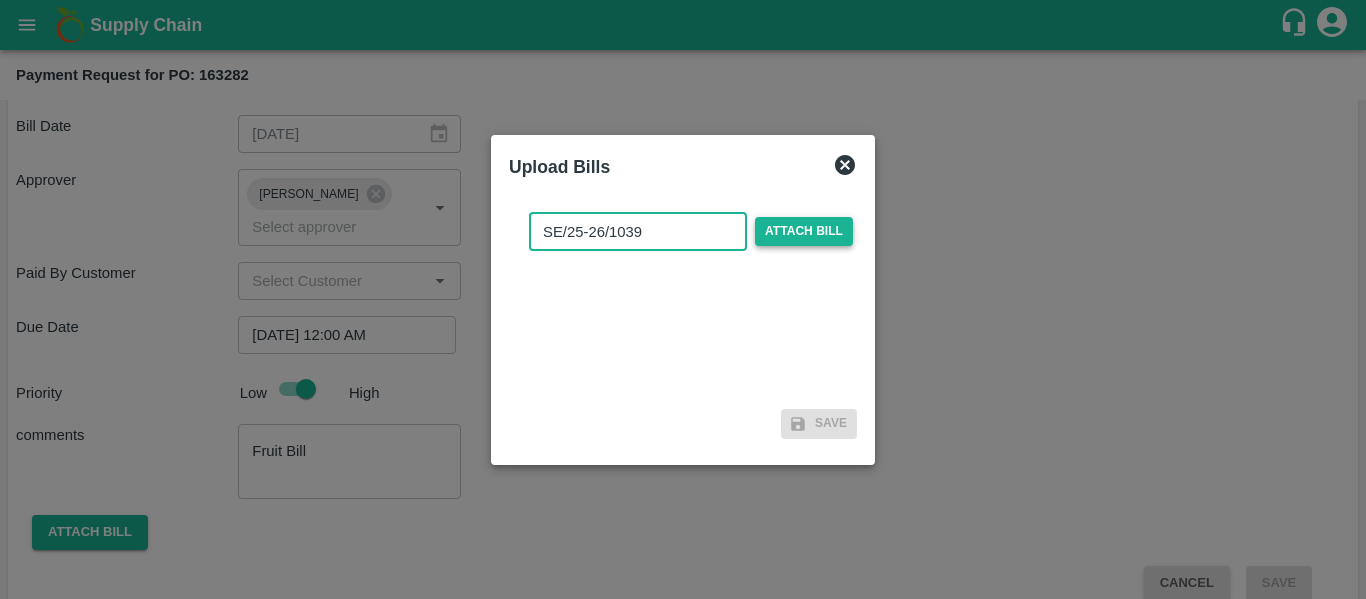 type on "SE/25-26/1039" 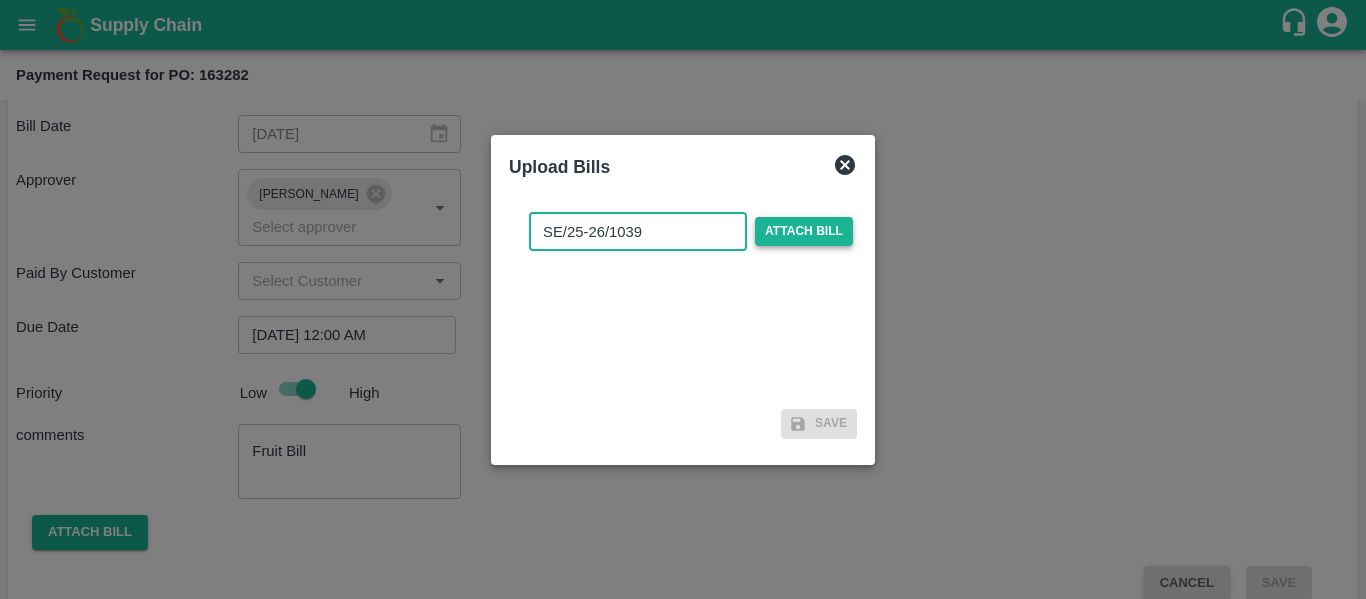 click on "Attach bill" at bounding box center [804, 231] 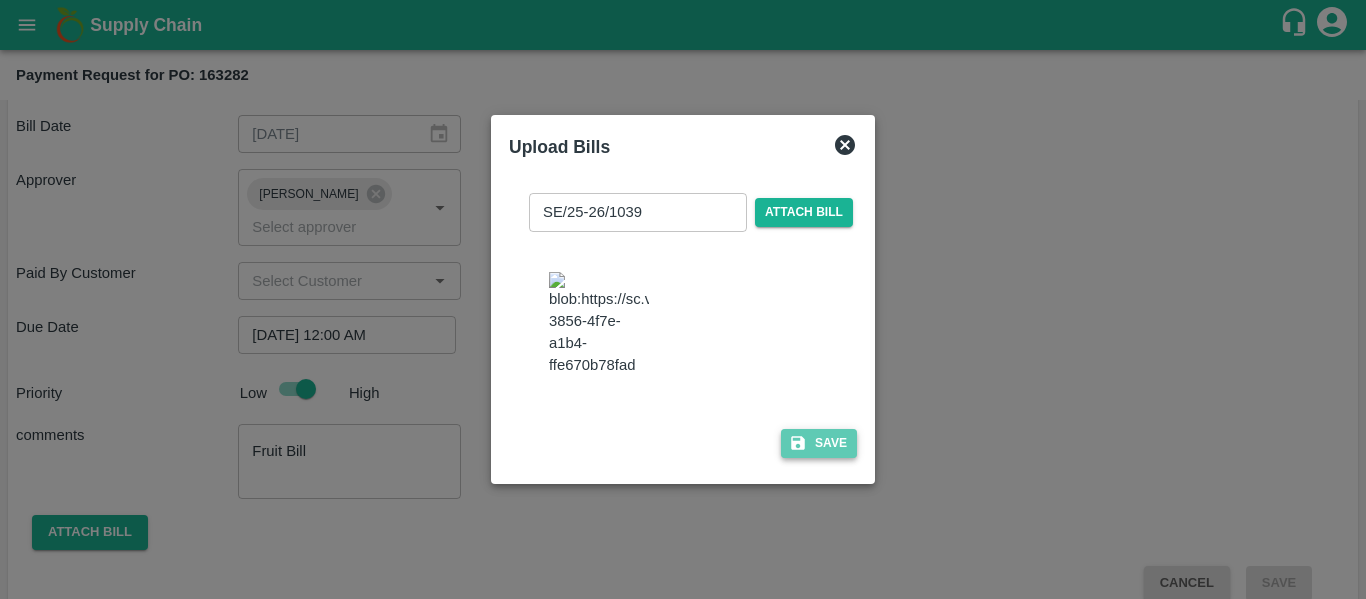 click 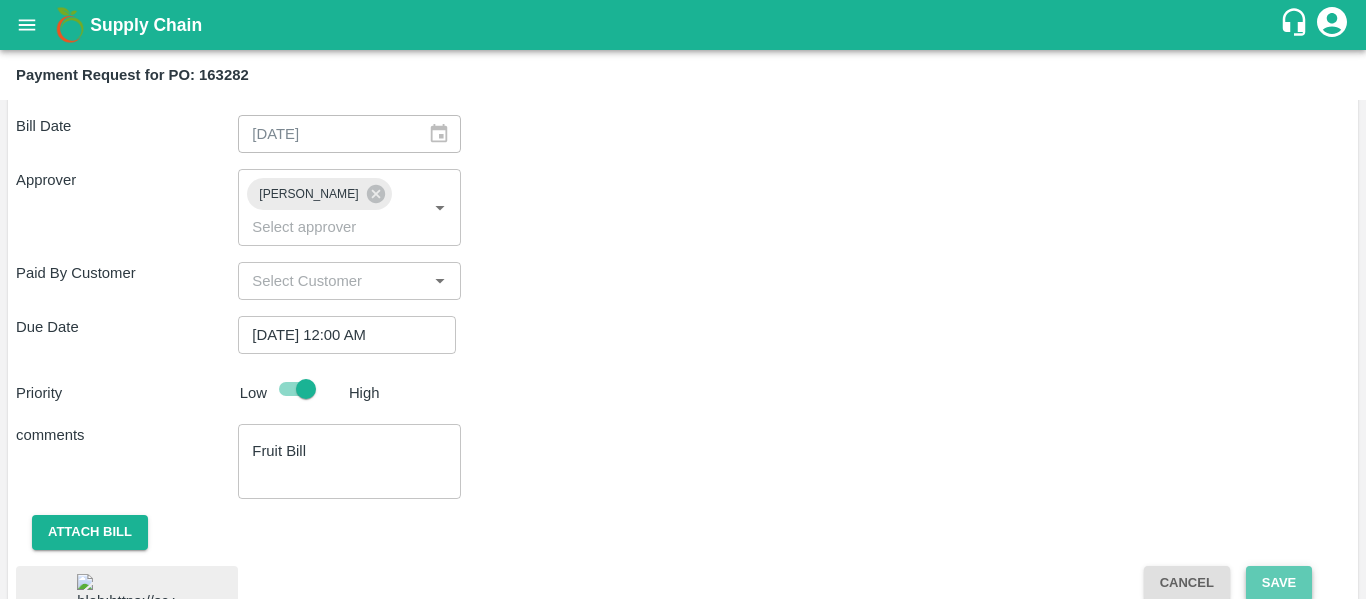 click on "Save" at bounding box center [1279, 583] 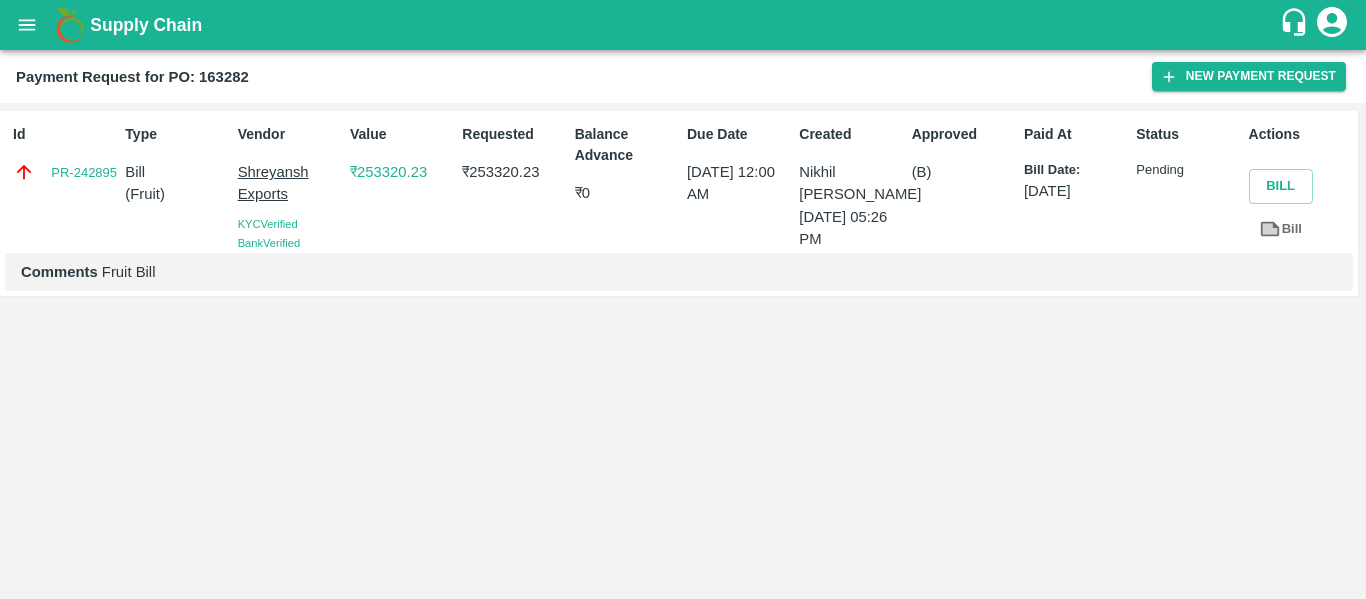 click at bounding box center (27, 25) 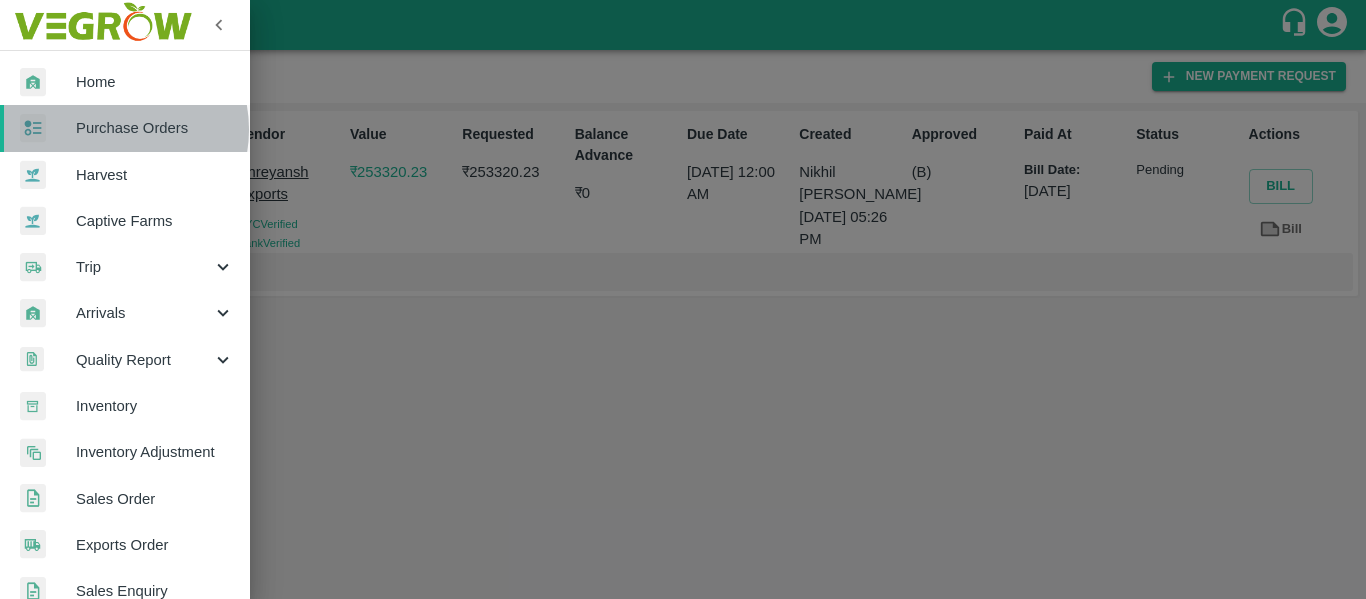 click on "Purchase Orders" at bounding box center [155, 128] 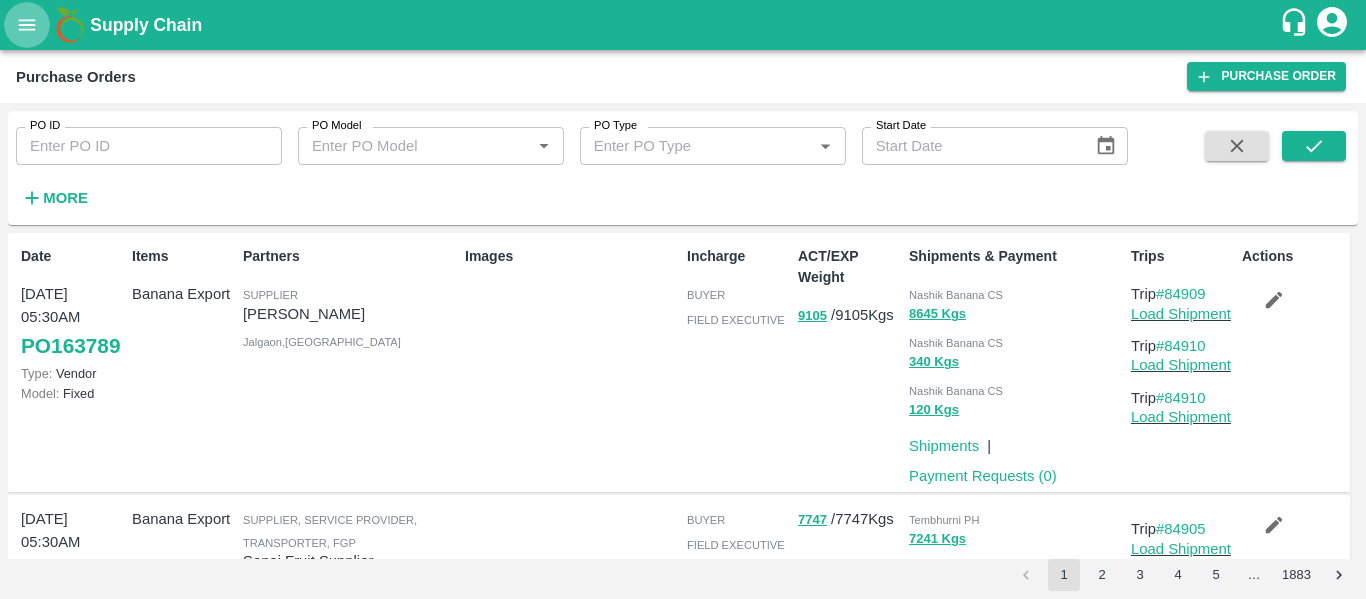 click 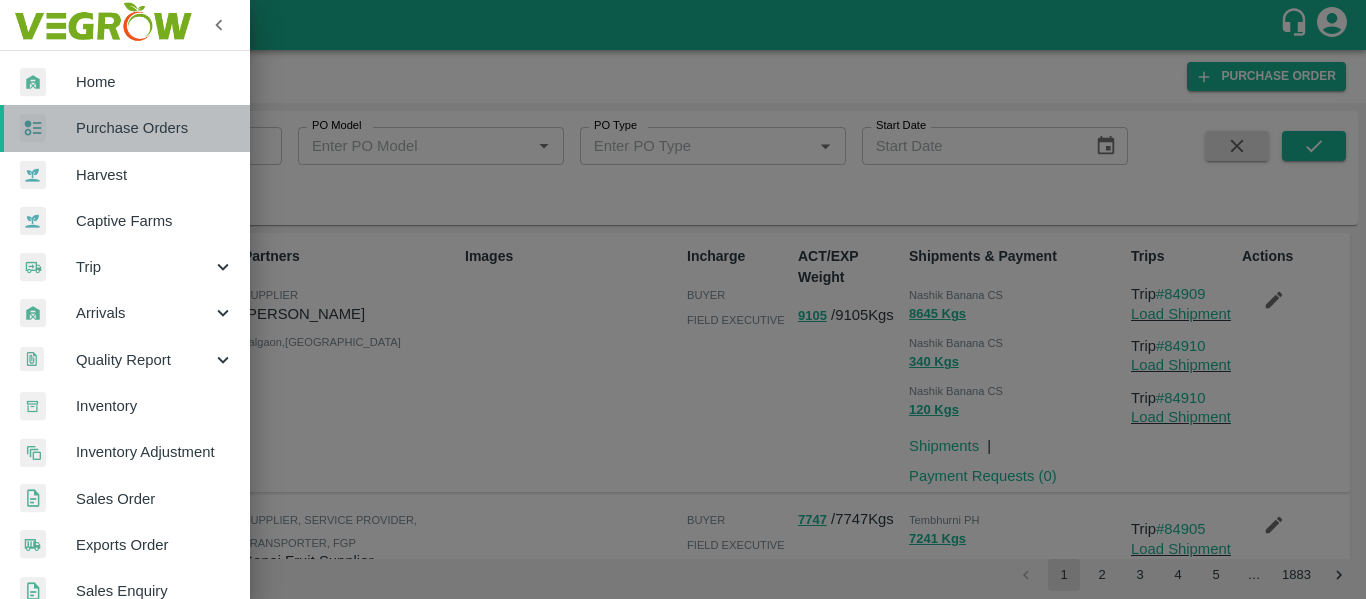 click on "Purchase Orders" at bounding box center [155, 128] 